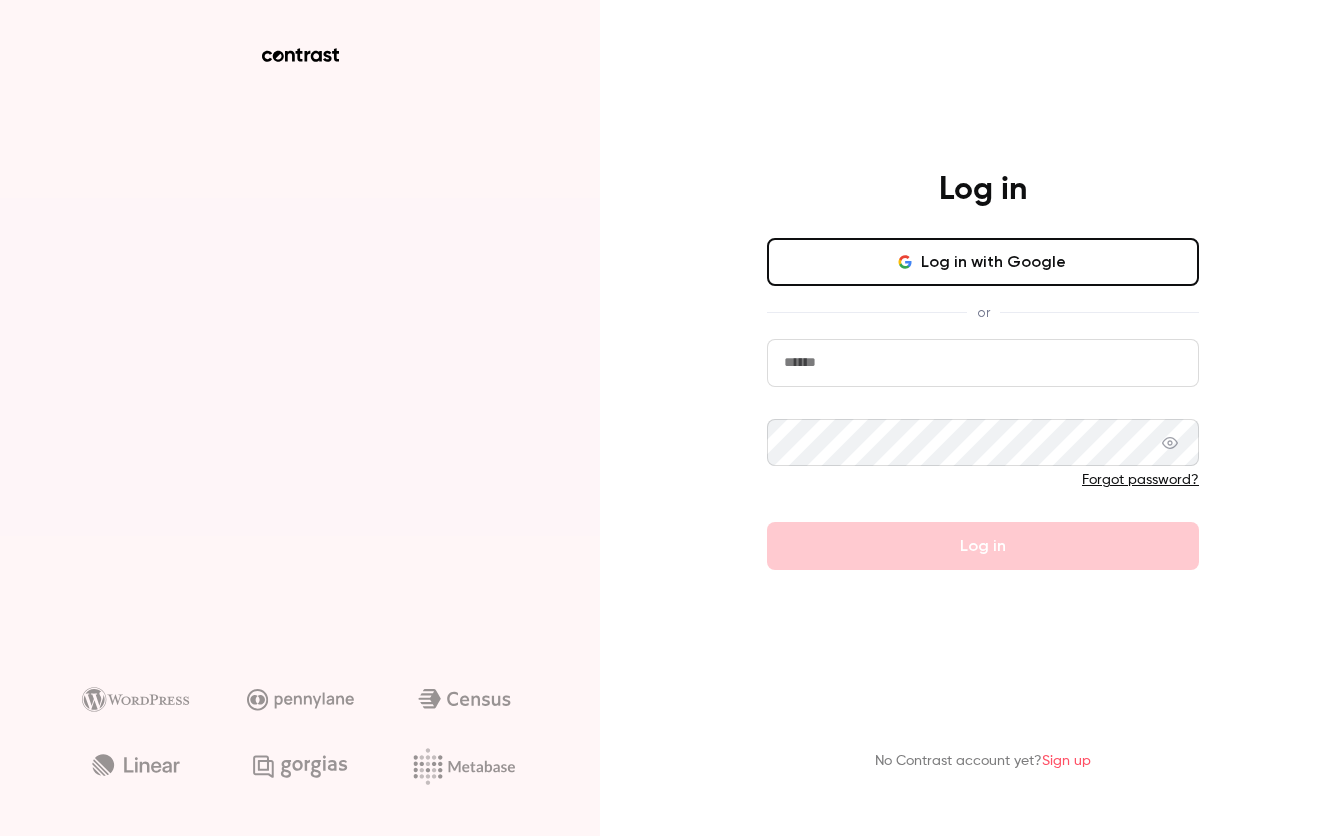 scroll, scrollTop: 0, scrollLeft: 0, axis: both 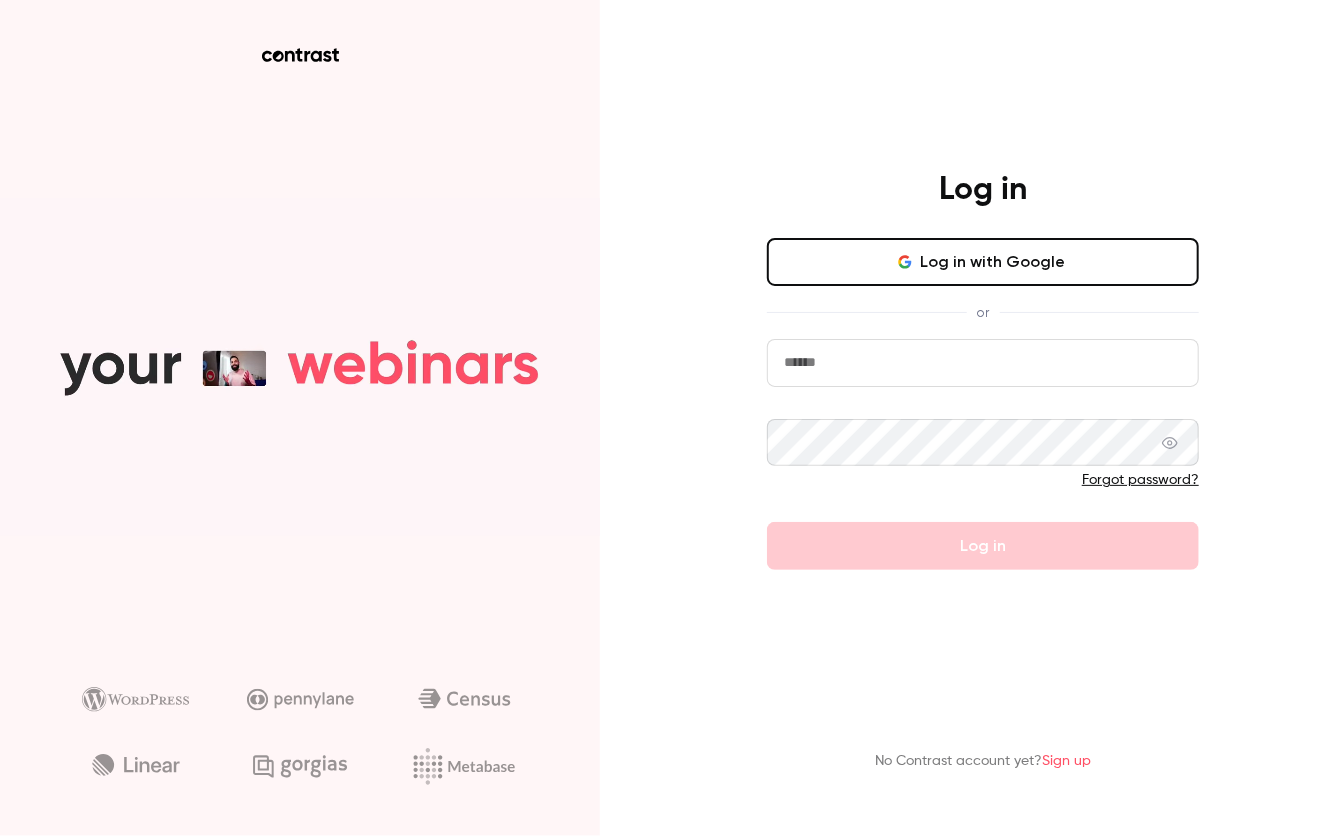 type on "**********" 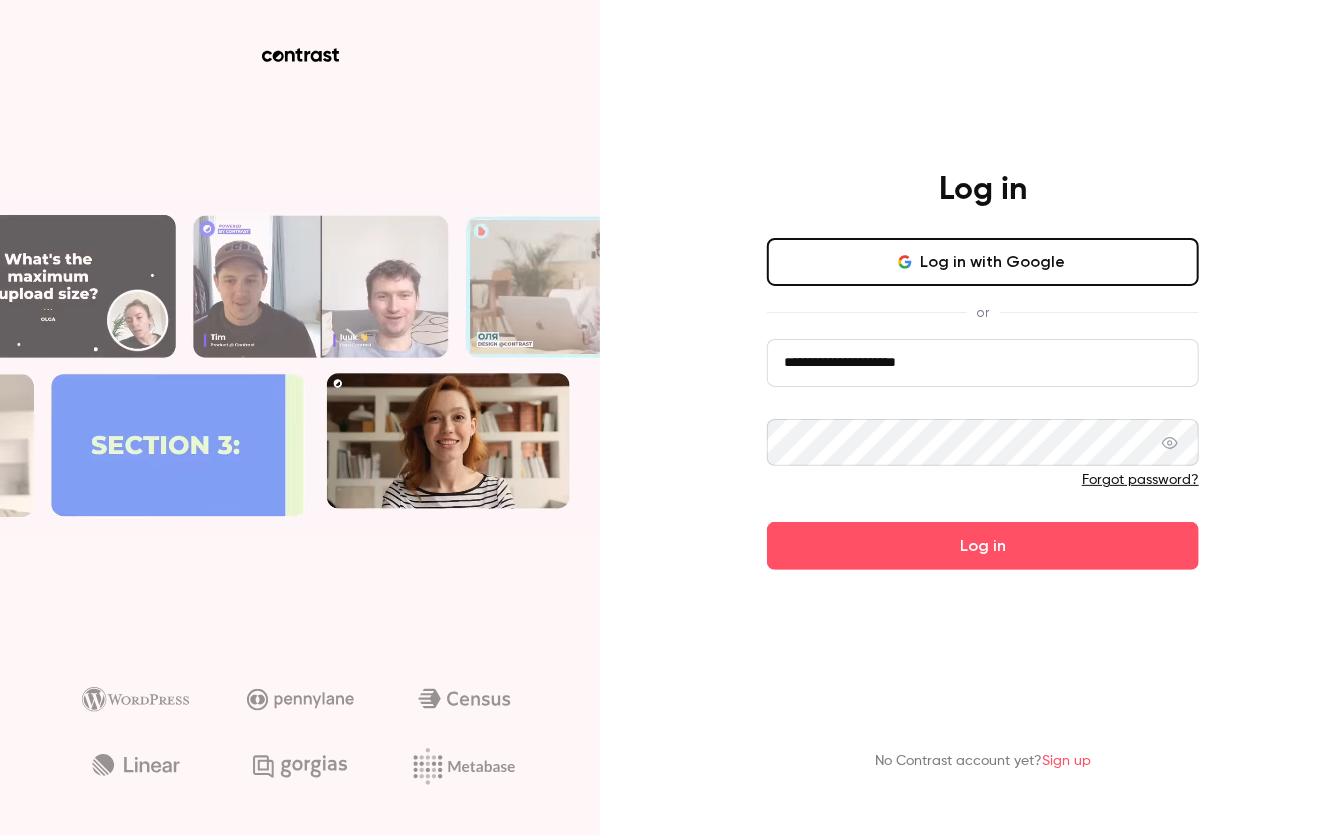 click on "Log in with Google" at bounding box center [983, 262] 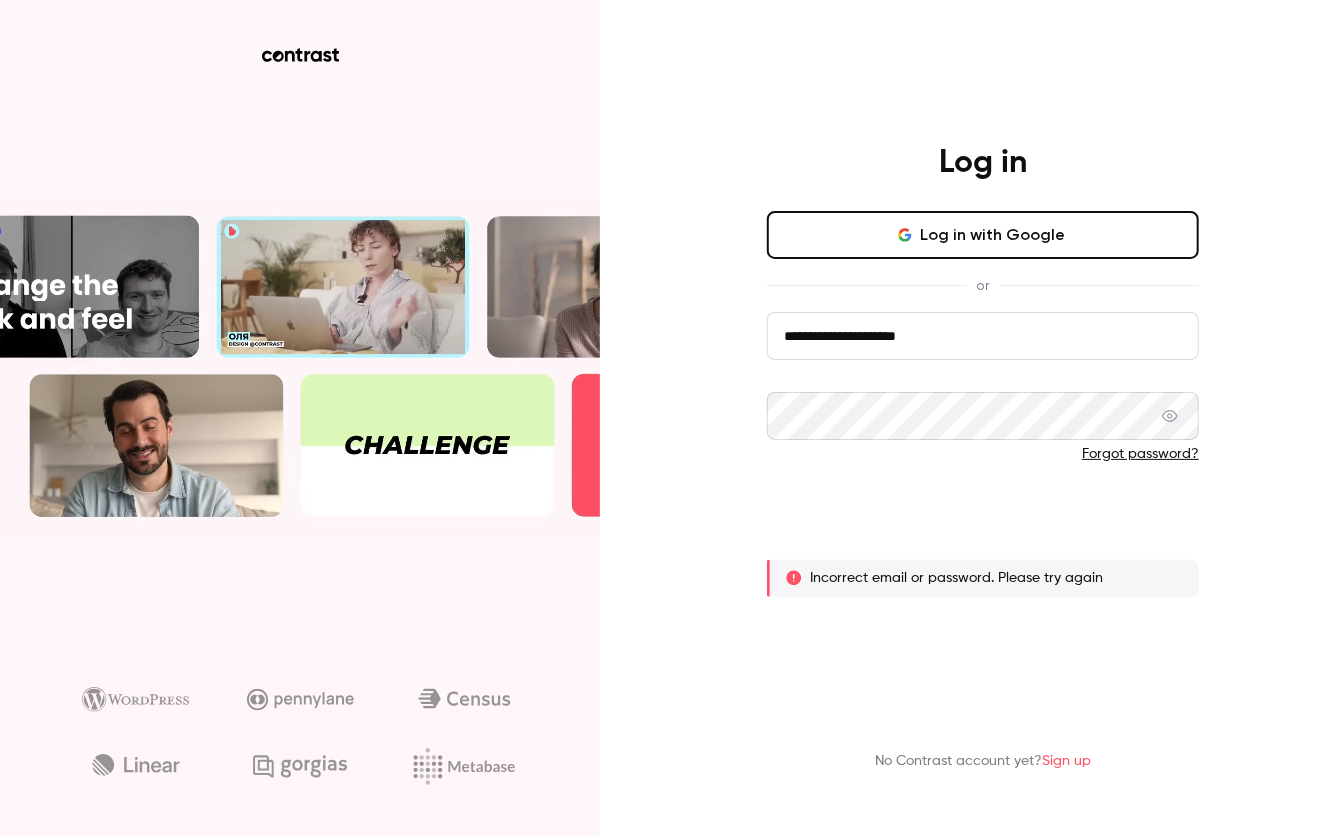 click on "Log in" at bounding box center (983, 520) 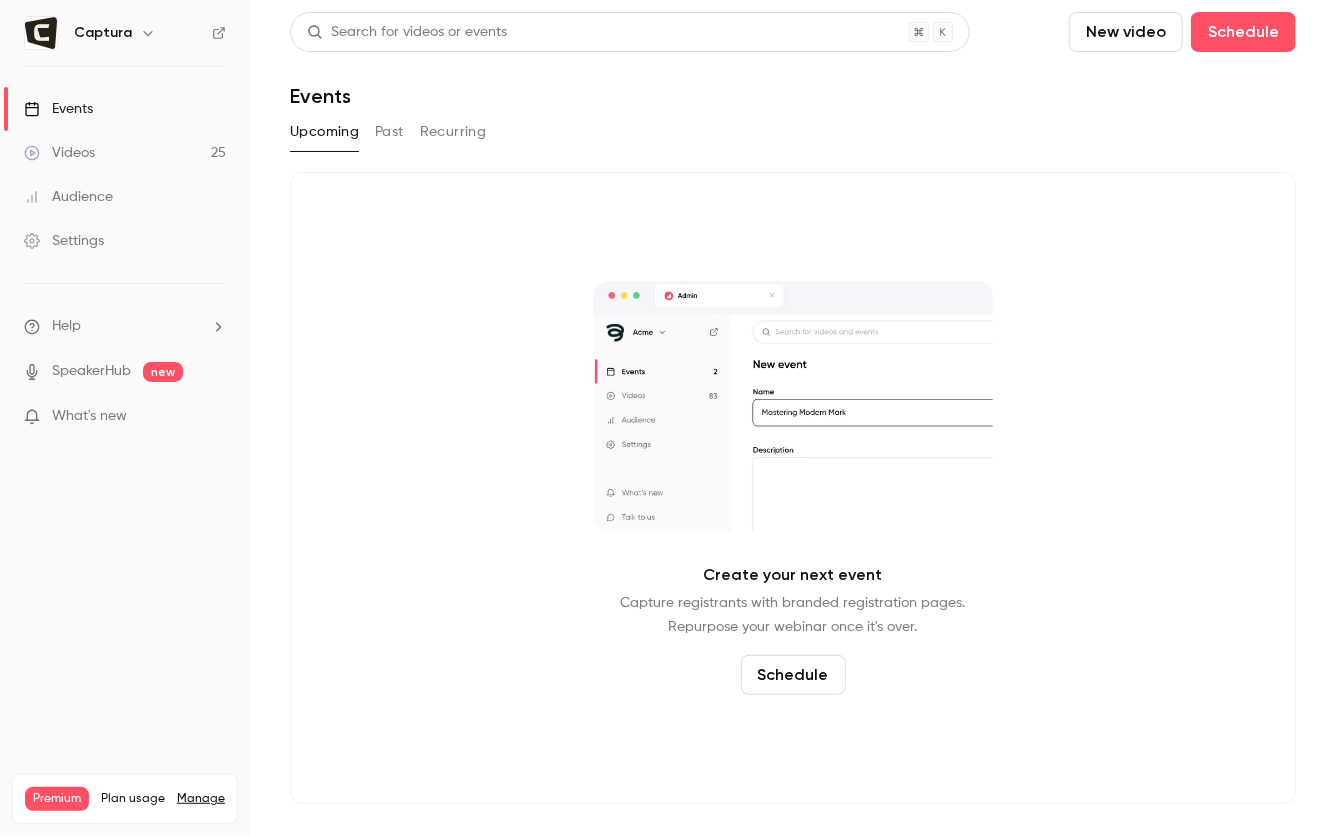 click on "Videos 25" at bounding box center [125, 153] 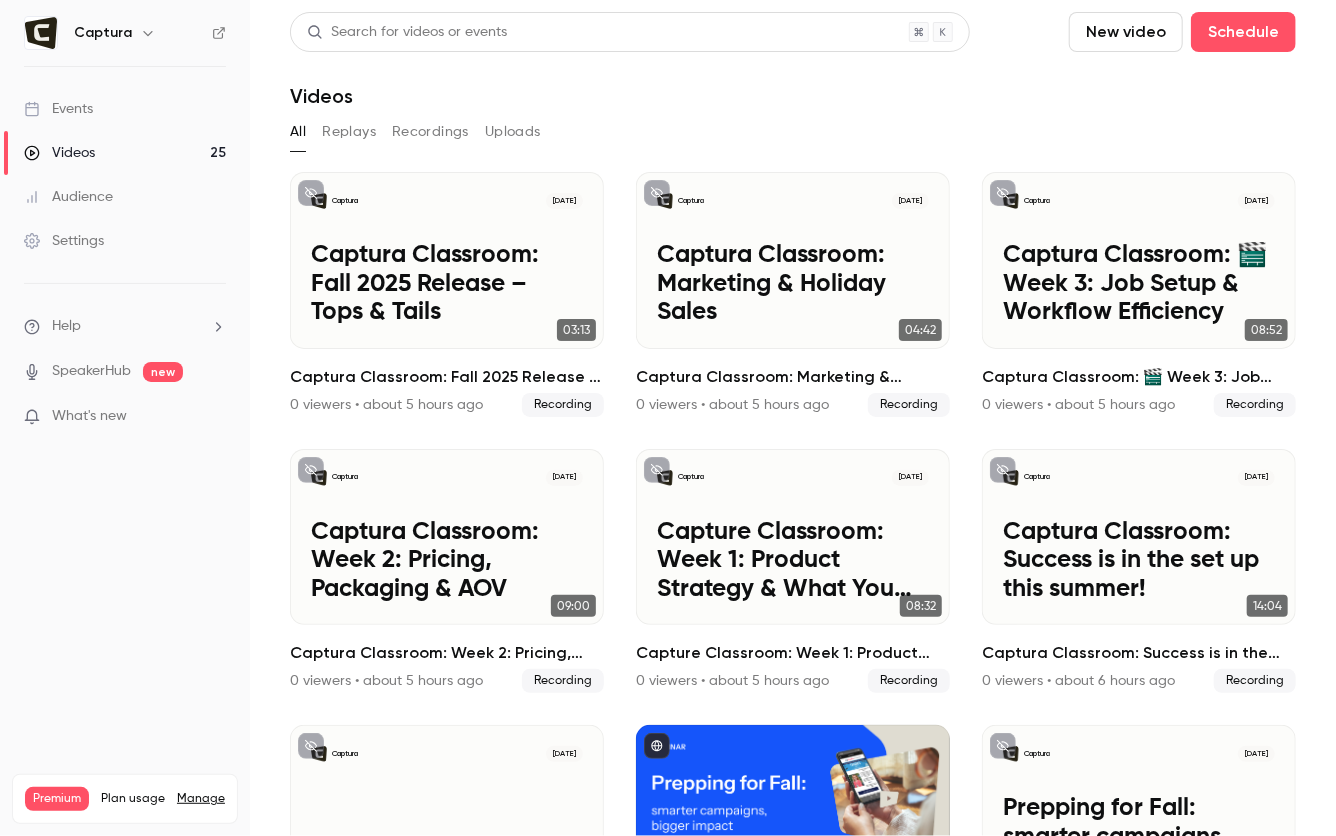 click on "Events" at bounding box center (125, 109) 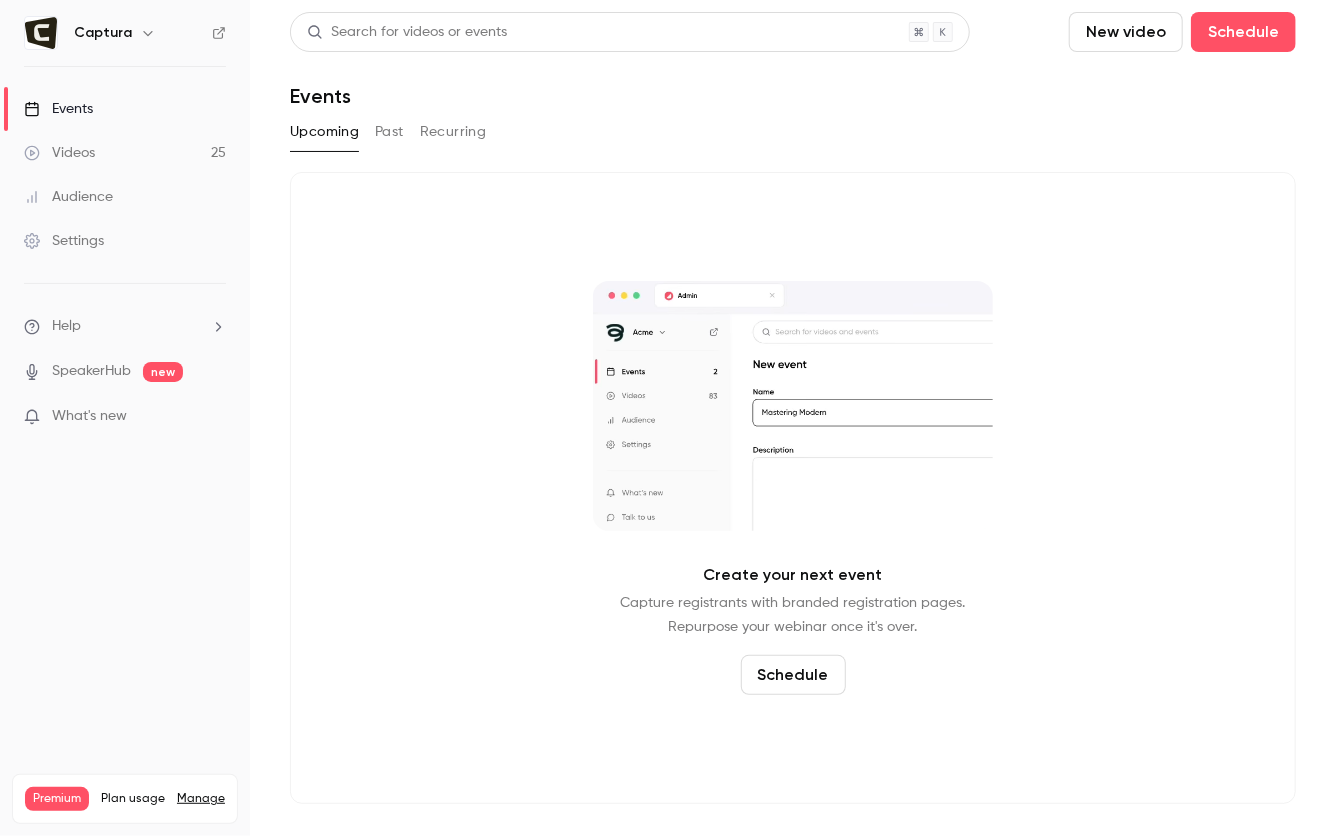 click on "Create your next event Capture registrants with branded registration pages.
Repurpose your webinar once it's over. Schedule" at bounding box center [793, 488] 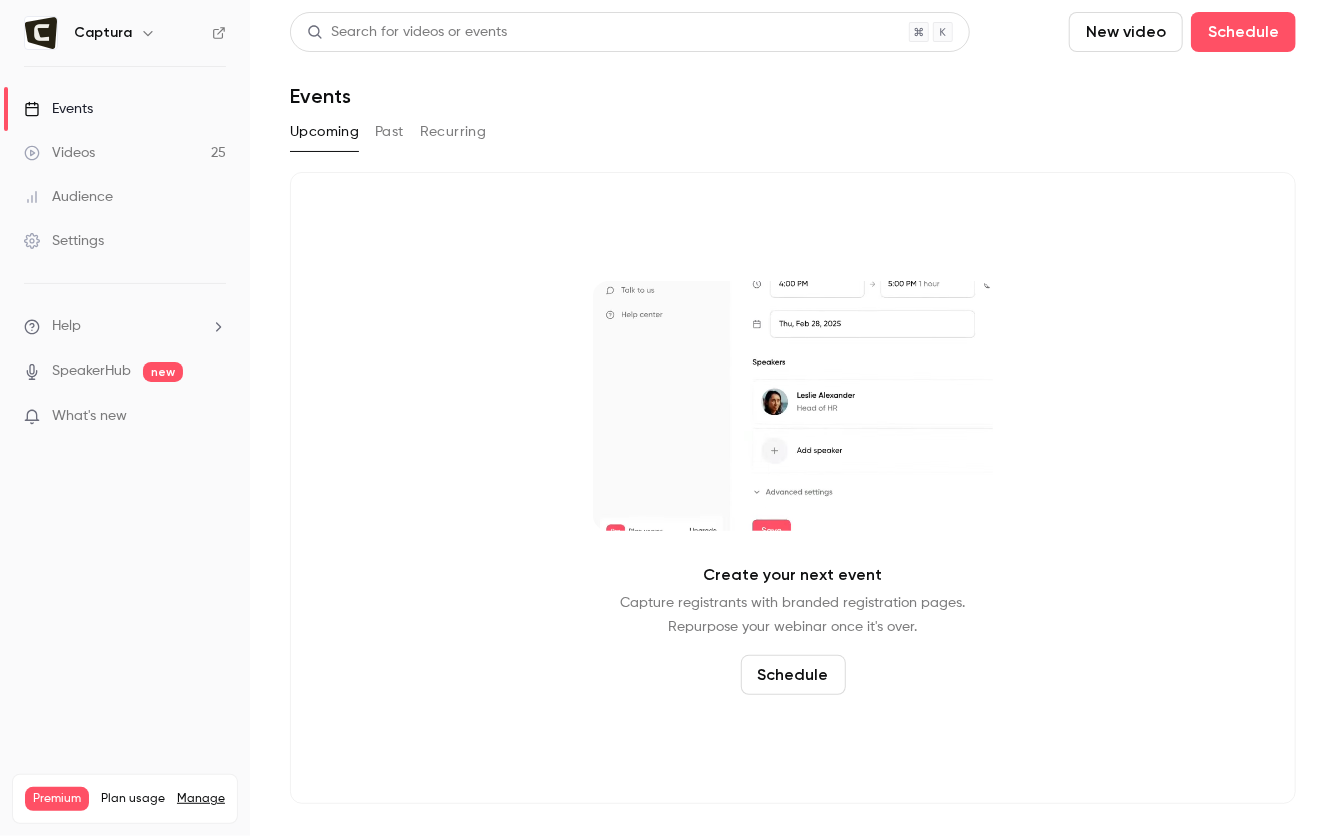 click on "Create your next event Capture registrants with branded registration pages.
Repurpose your webinar once it's over. Schedule" at bounding box center (793, 488) 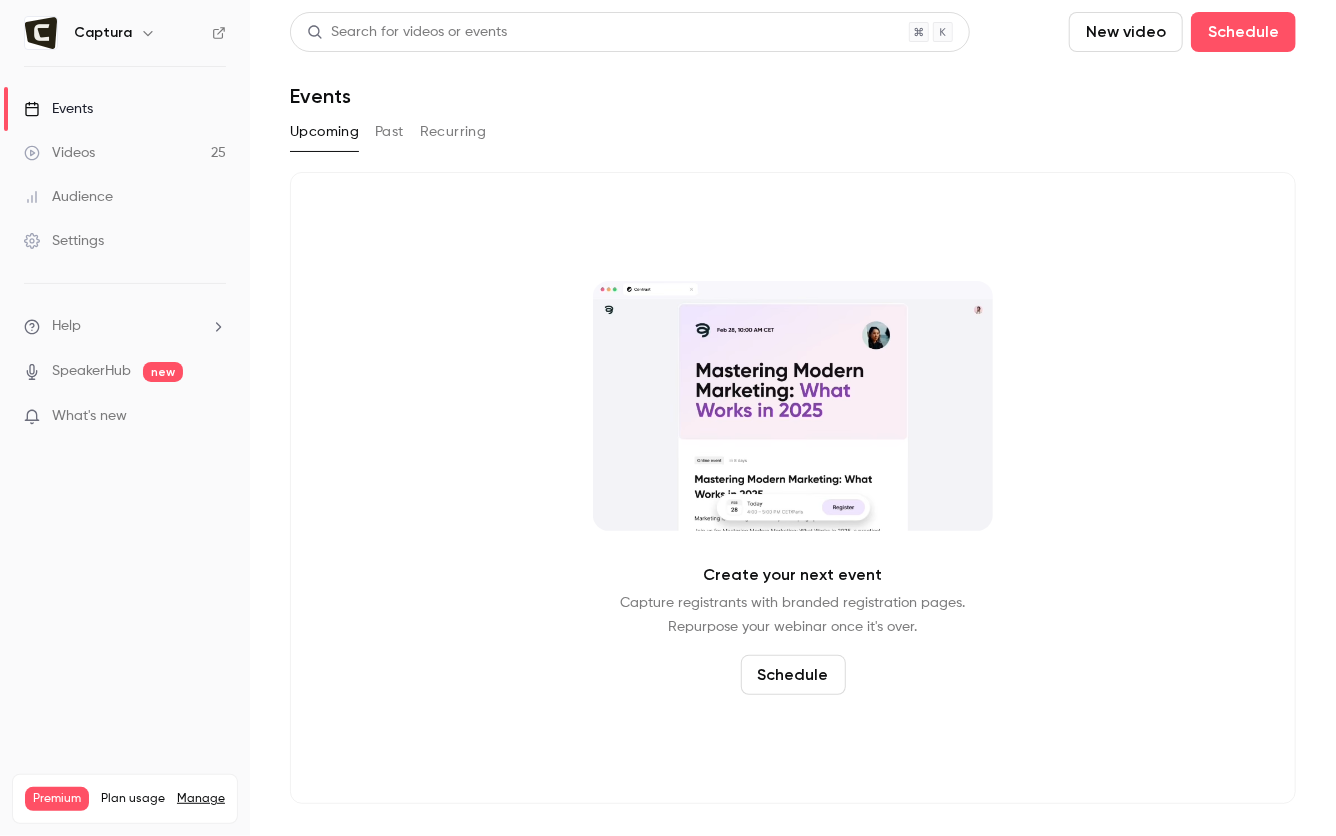 click on "Create your next event Capture registrants with branded registration pages.
Repurpose your webinar once it's over. Schedule" at bounding box center (793, 488) 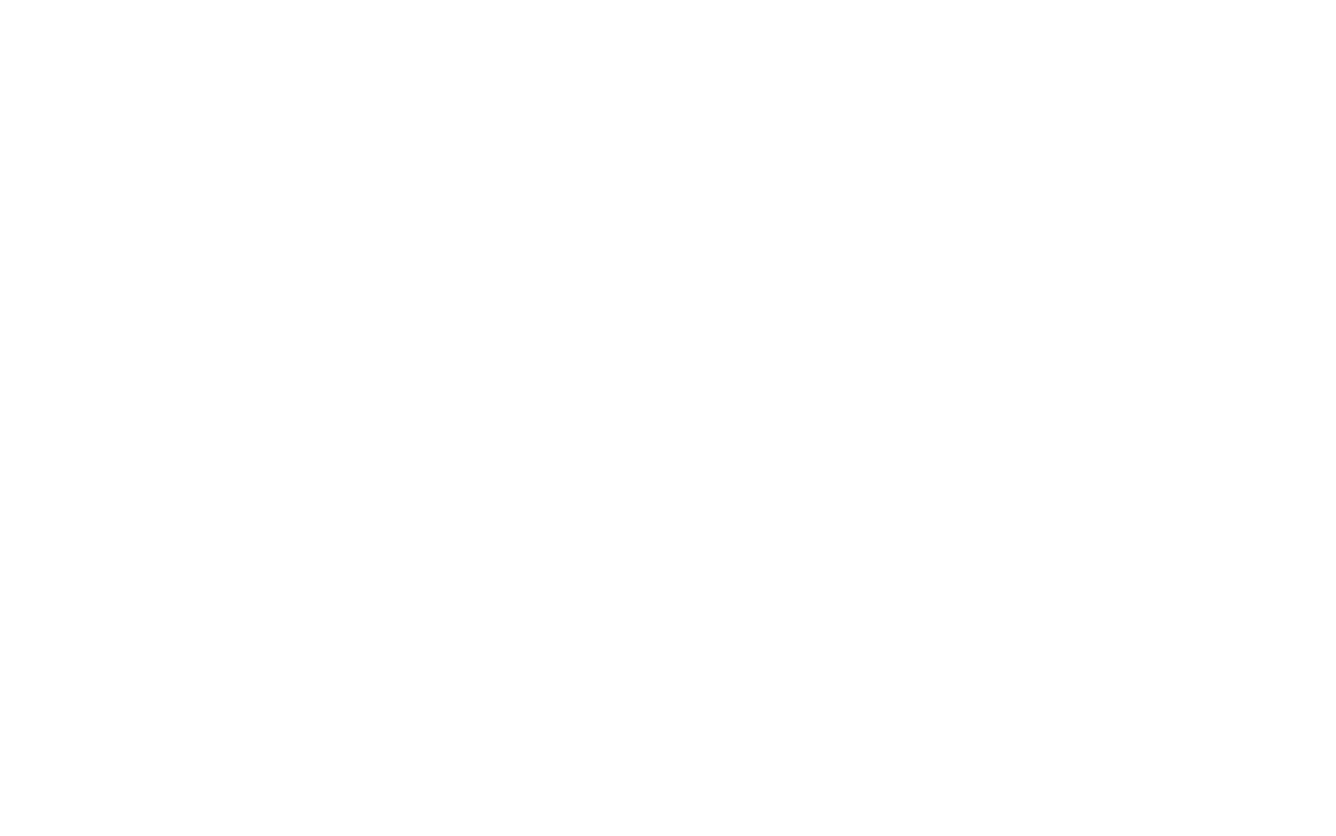 scroll, scrollTop: 0, scrollLeft: 0, axis: both 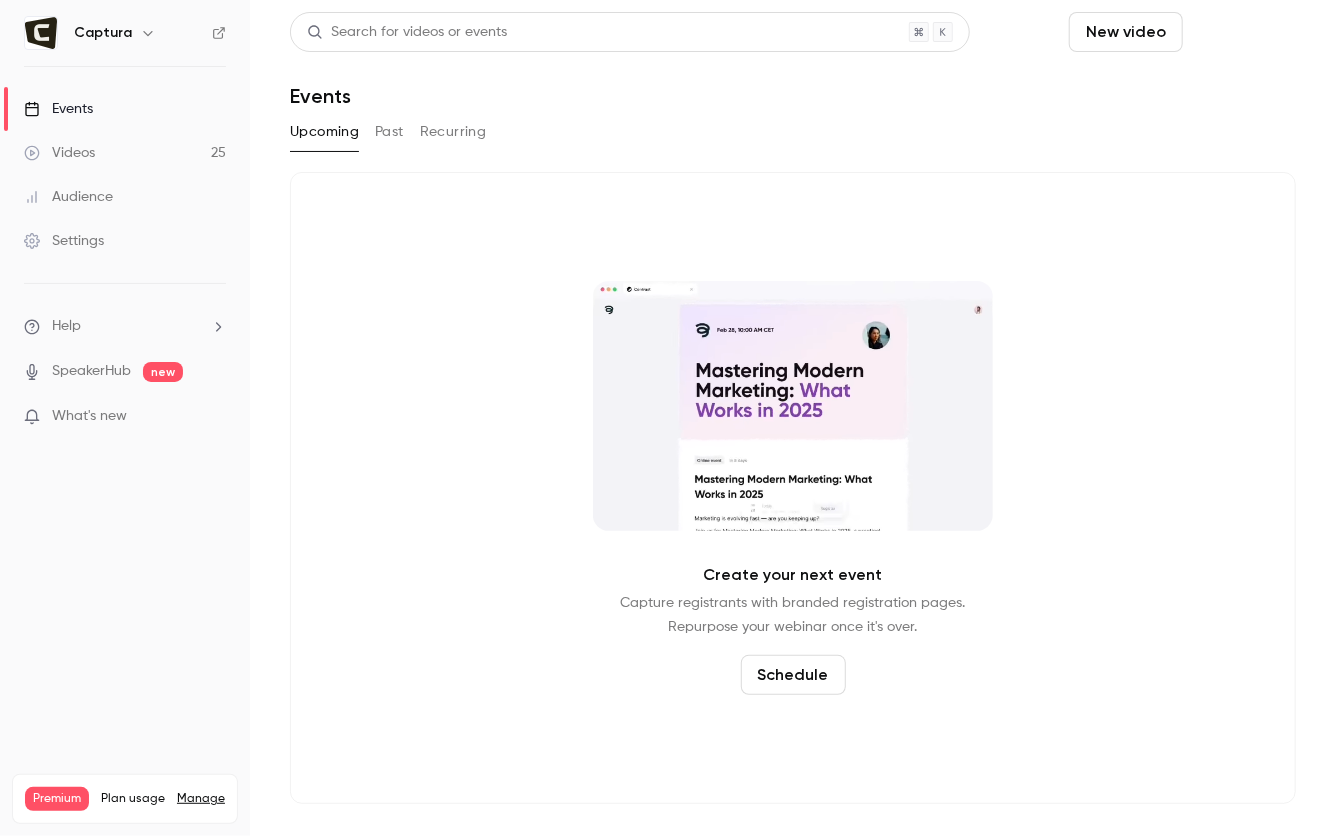 click on "Schedule" at bounding box center [1243, 32] 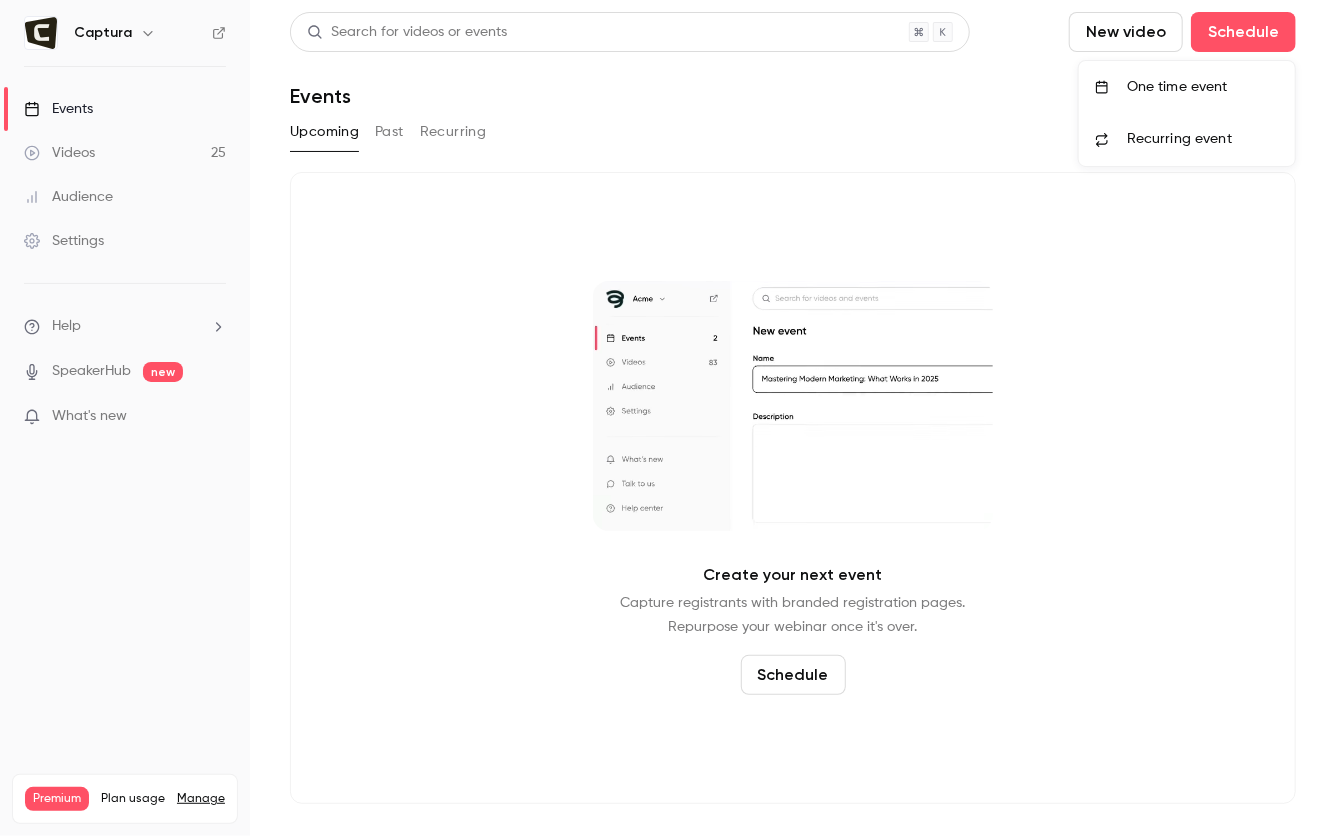 click on "One time event" at bounding box center (1203, 87) 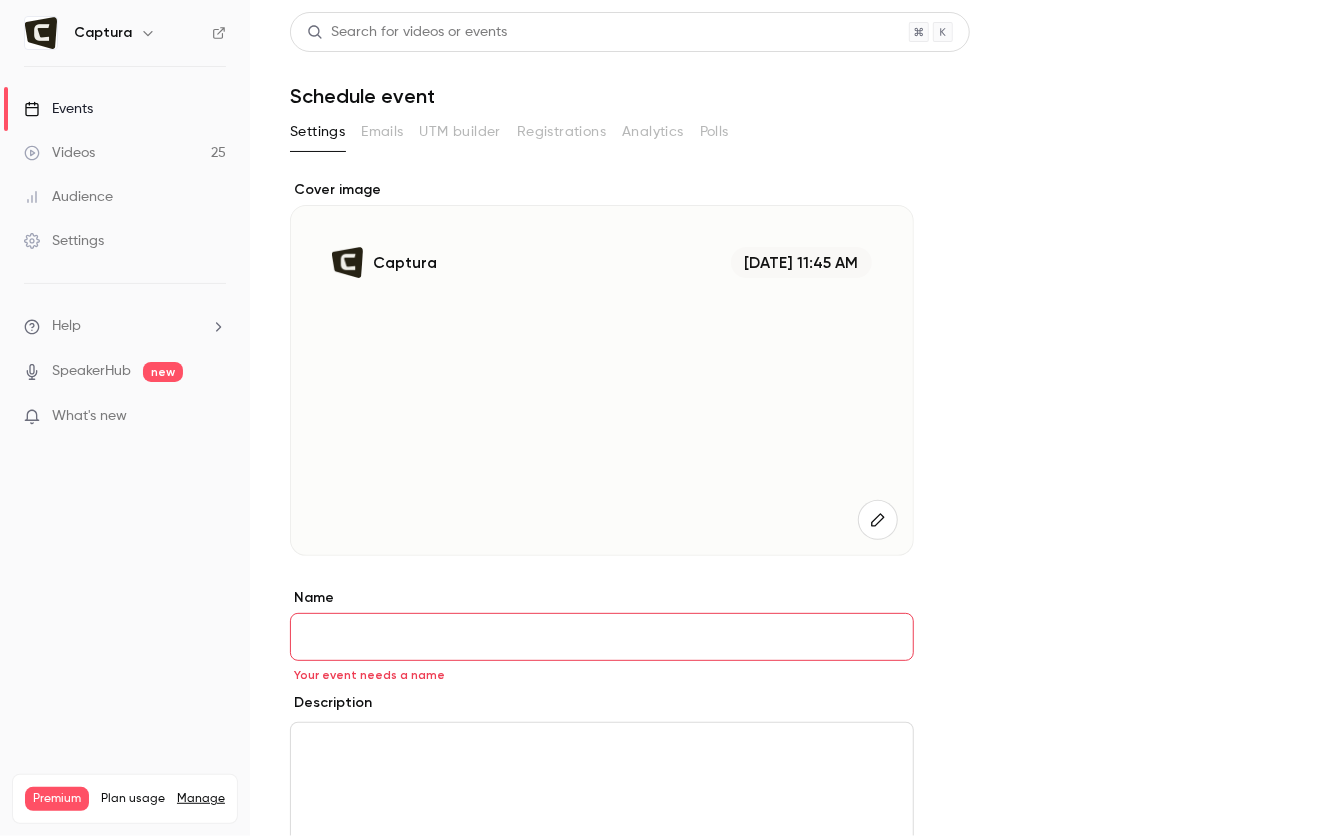 paste on "**********" 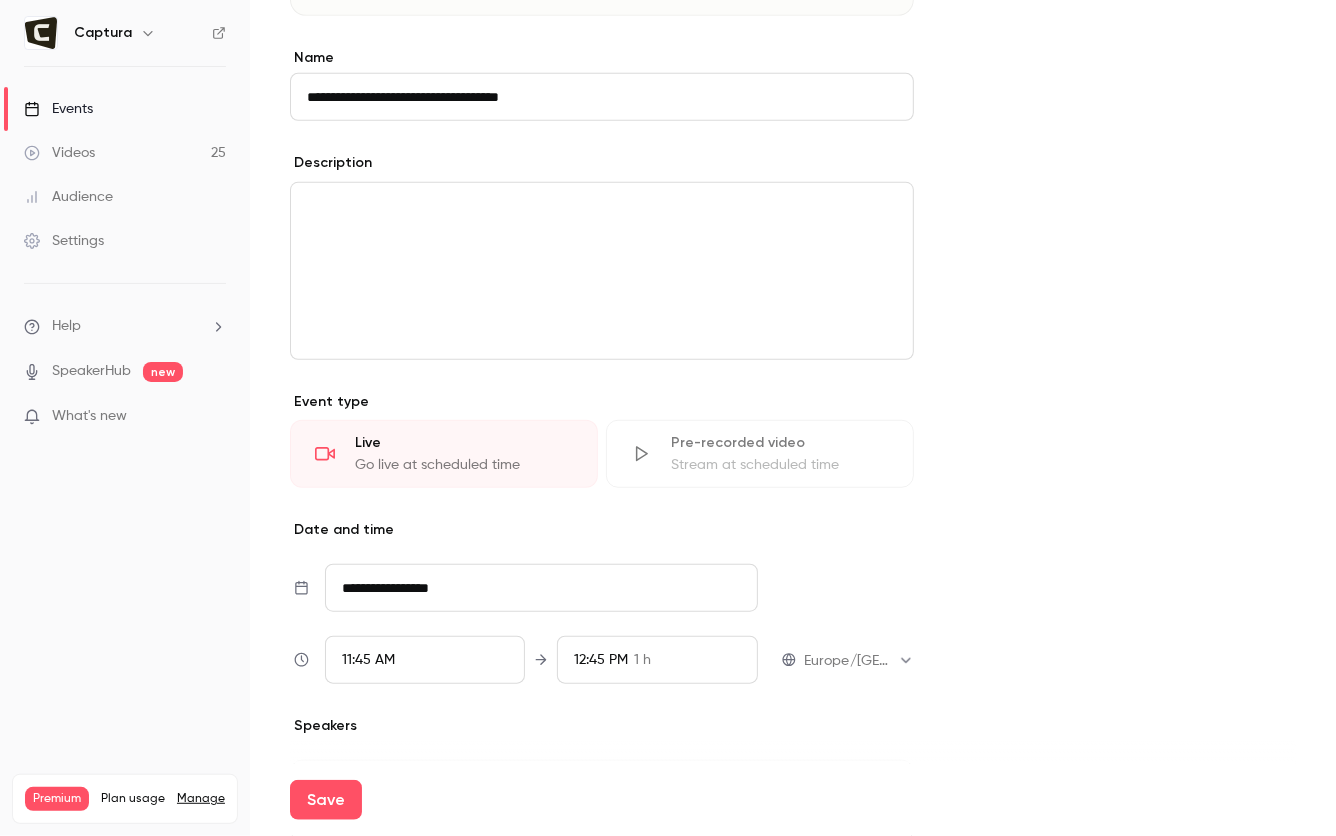 scroll, scrollTop: 431, scrollLeft: 0, axis: vertical 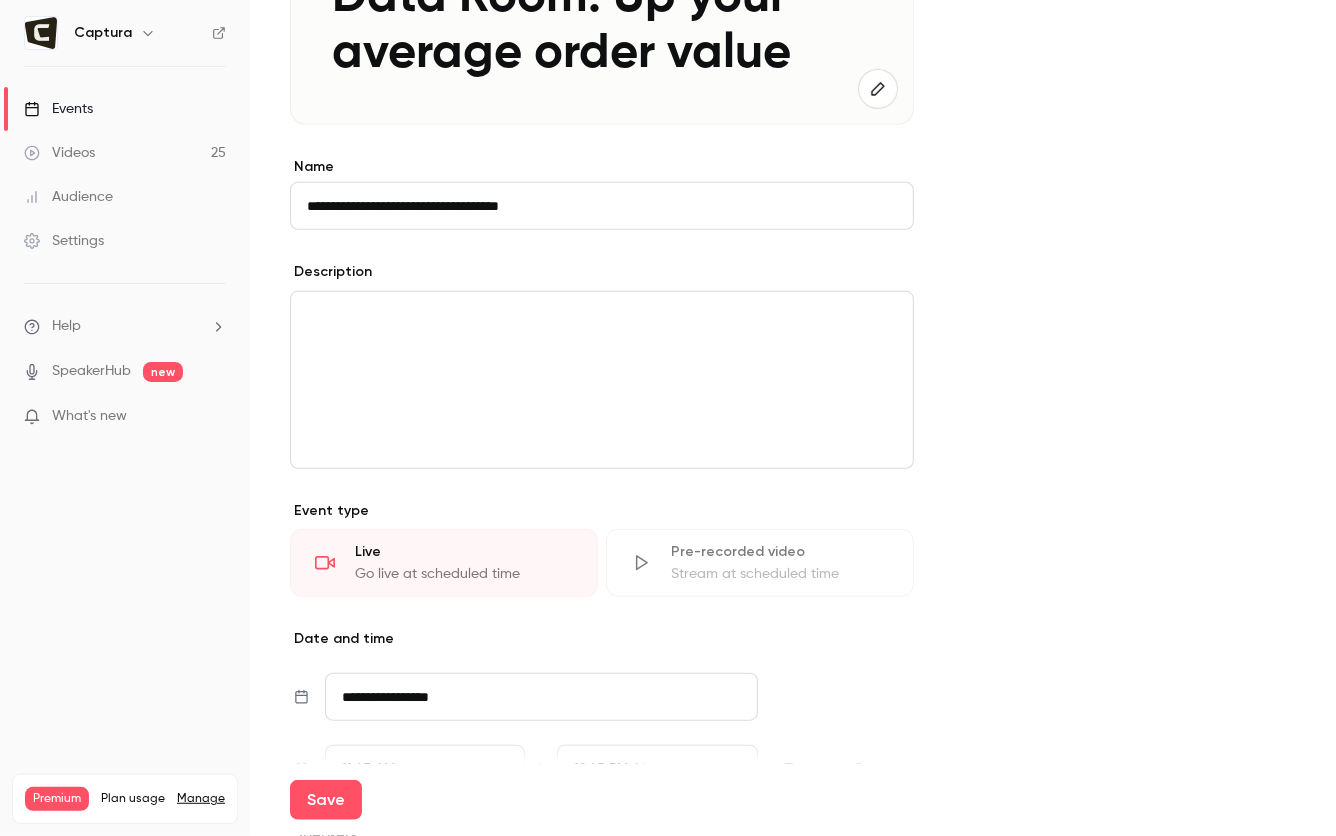 type on "**********" 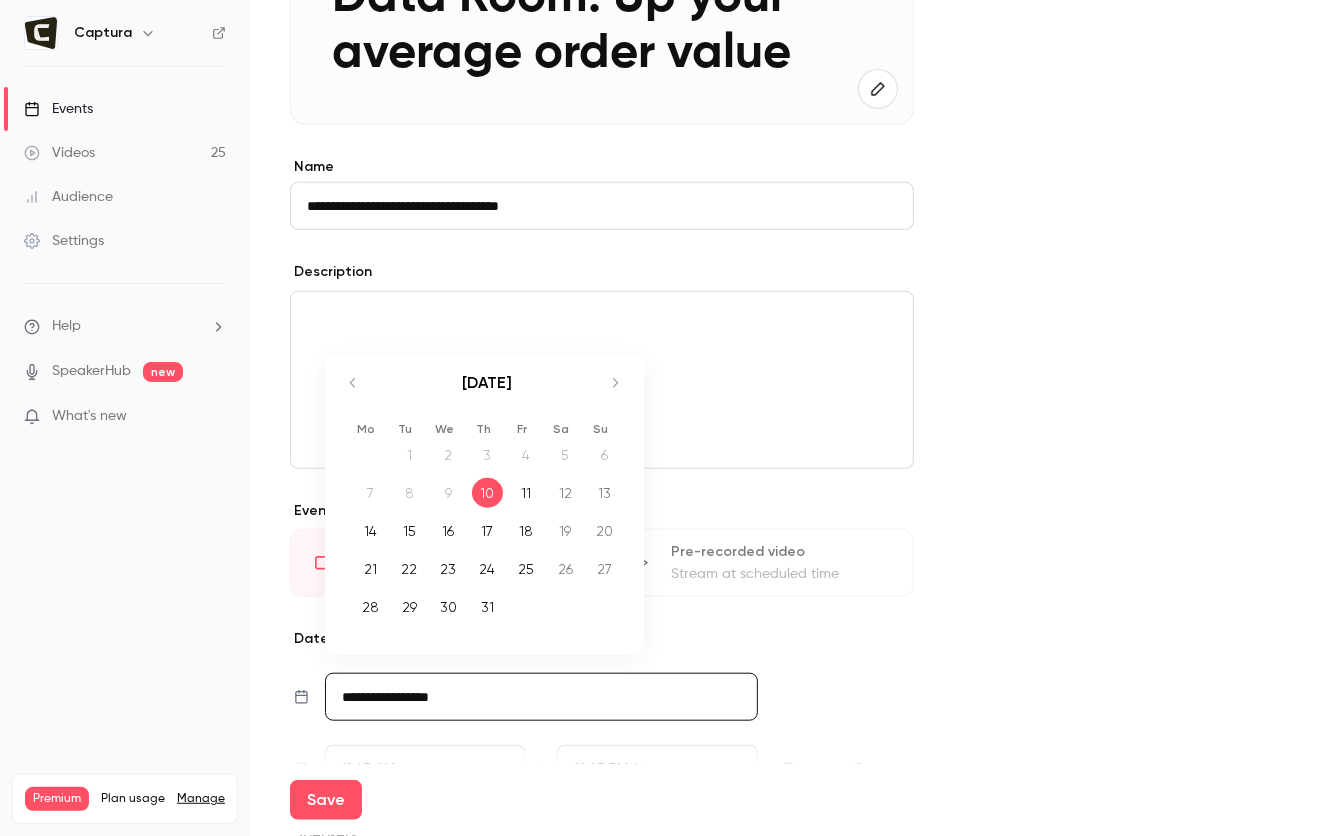 click on "24" at bounding box center [487, 569] 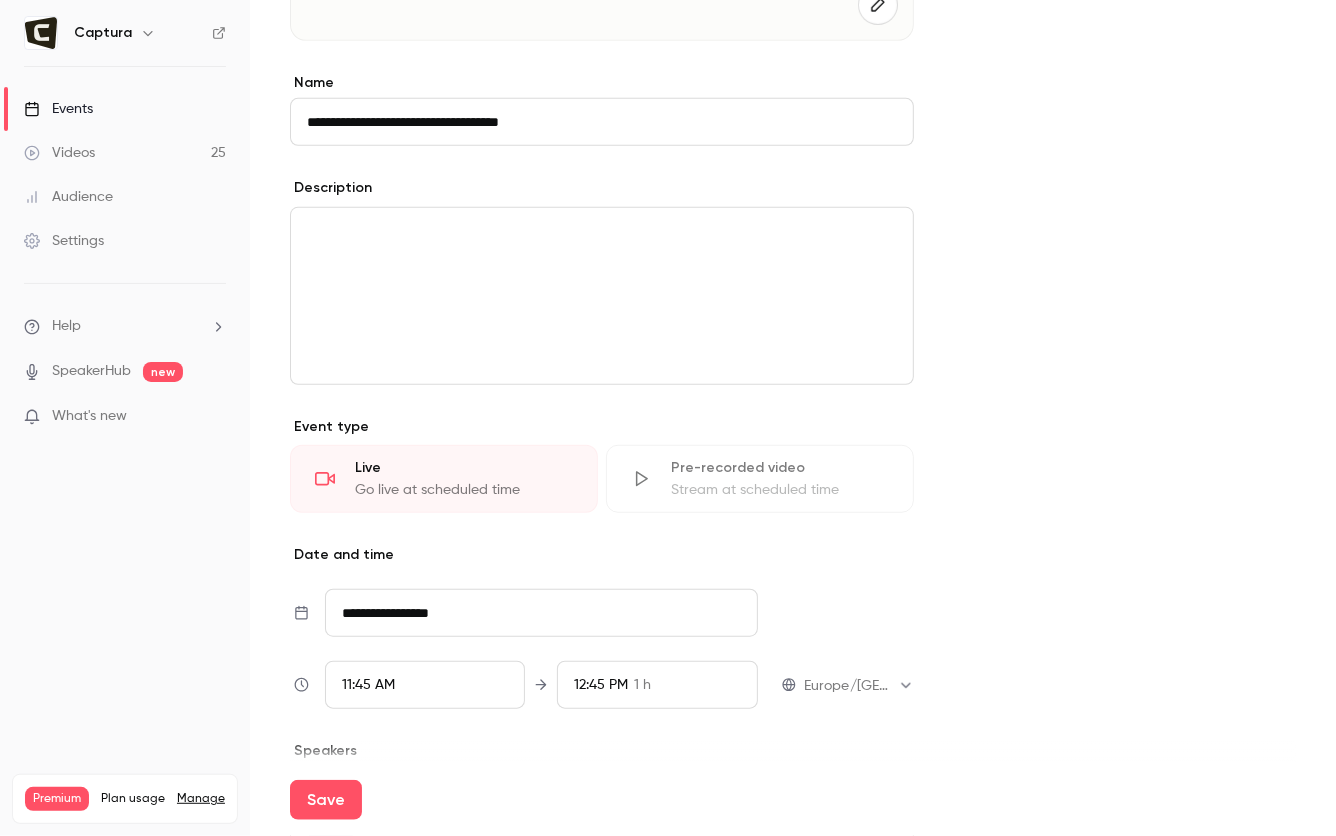 scroll, scrollTop: 705, scrollLeft: 0, axis: vertical 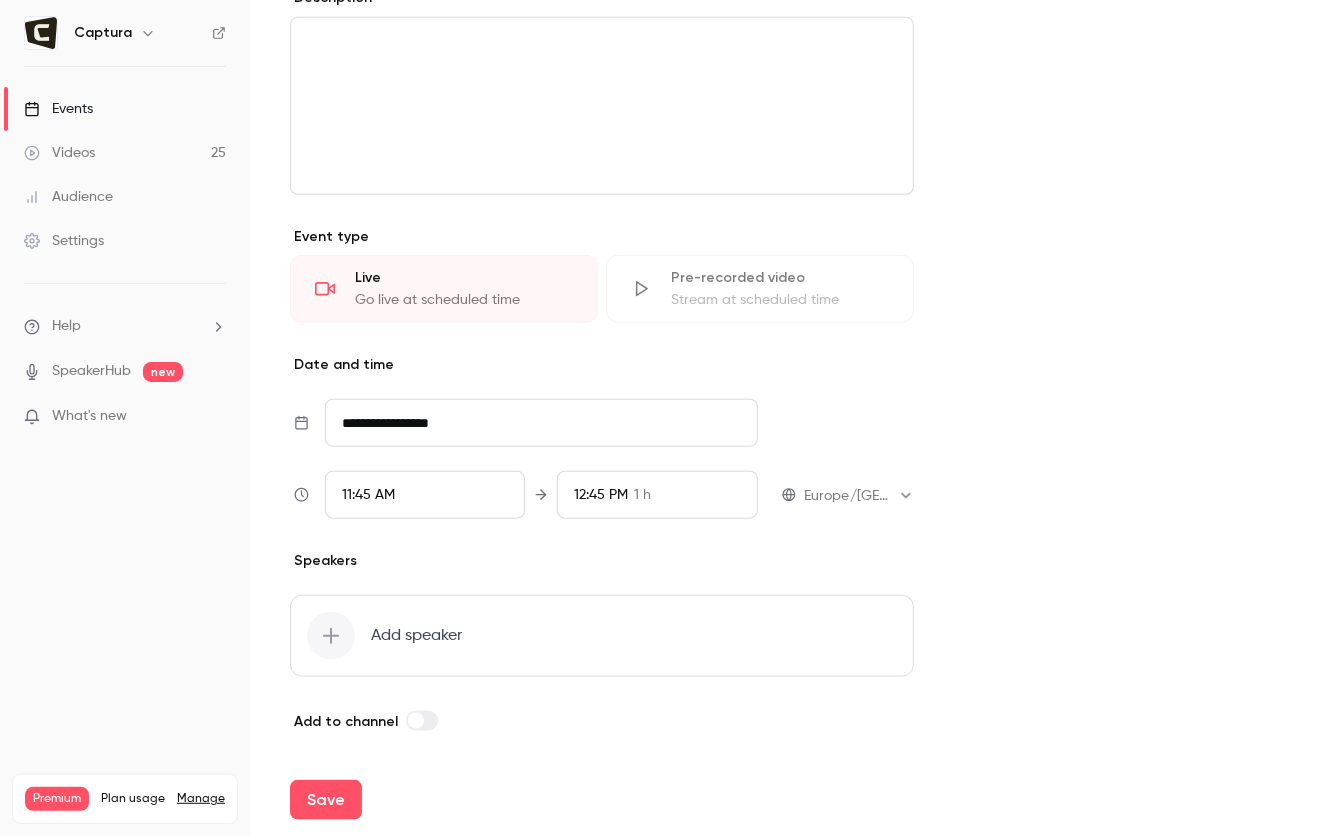 click on "11:45 AM" at bounding box center (425, 495) 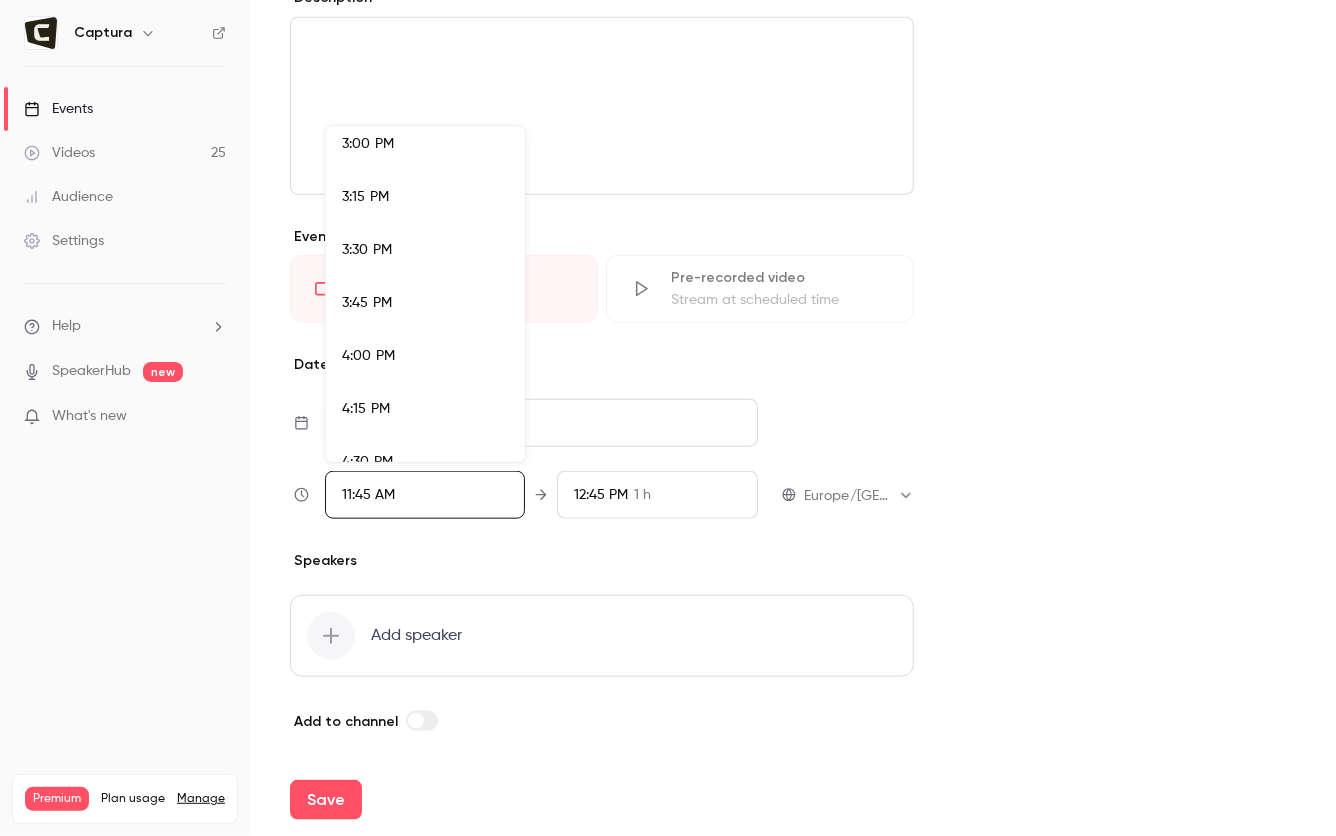 scroll, scrollTop: 3189, scrollLeft: 0, axis: vertical 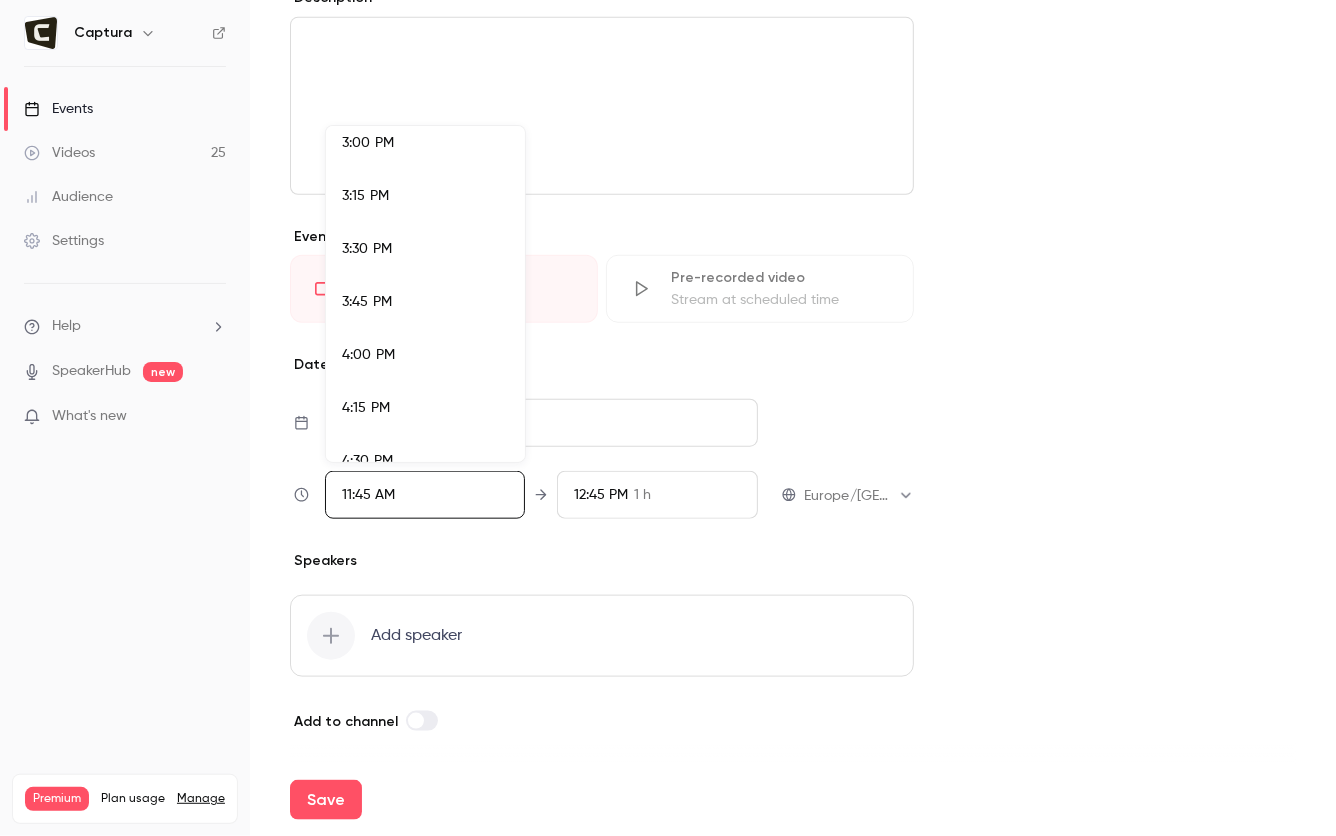 click on "4:00 PM" at bounding box center [425, 355] 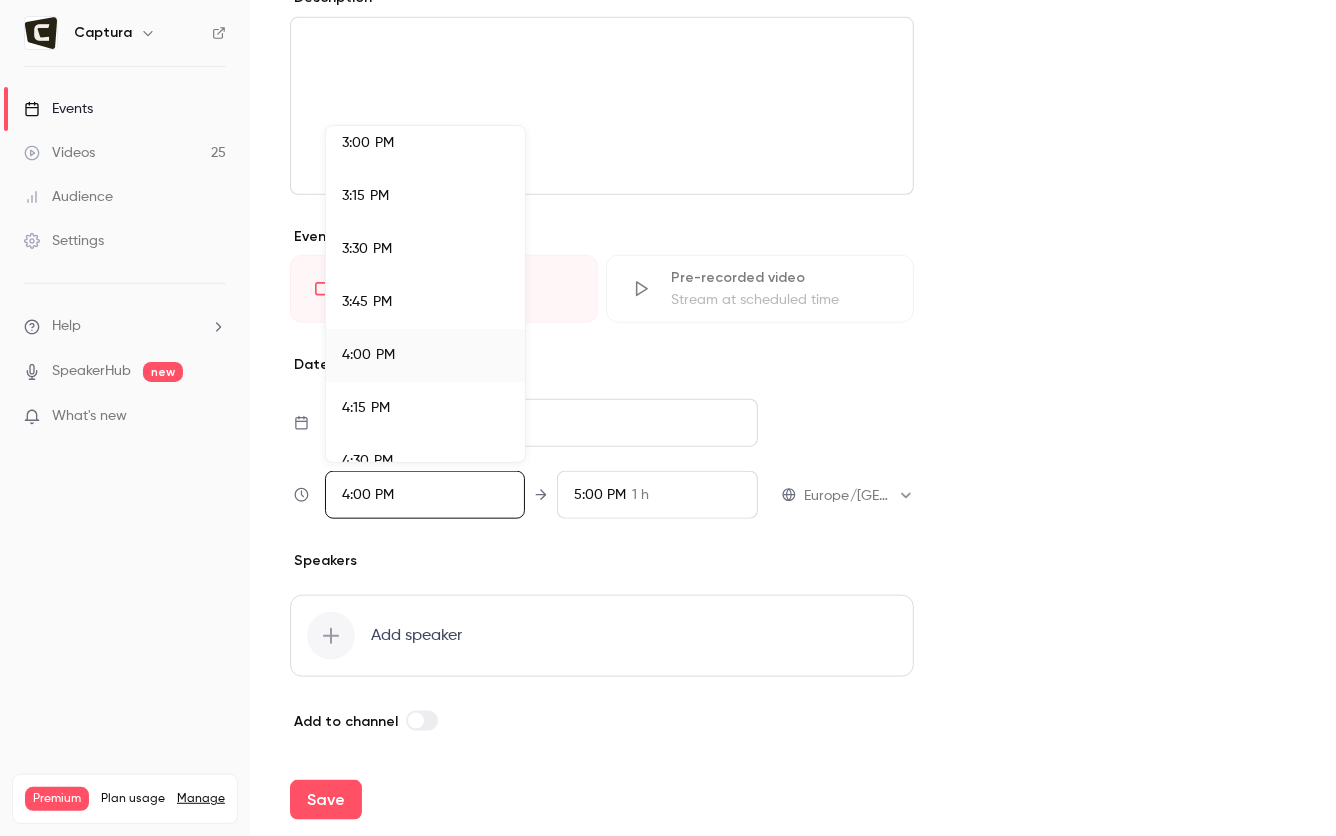 click at bounding box center [668, 418] 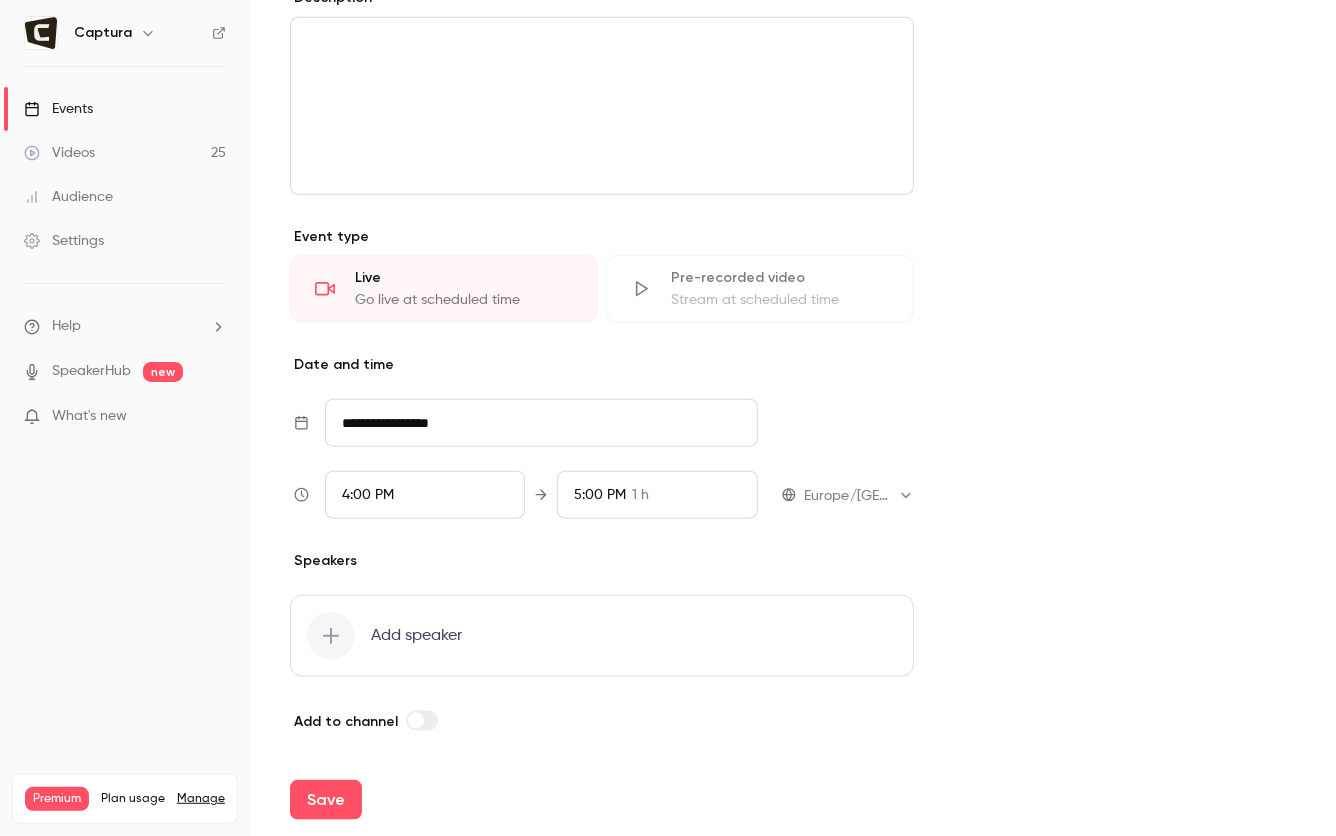 scroll, scrollTop: 2348, scrollLeft: 0, axis: vertical 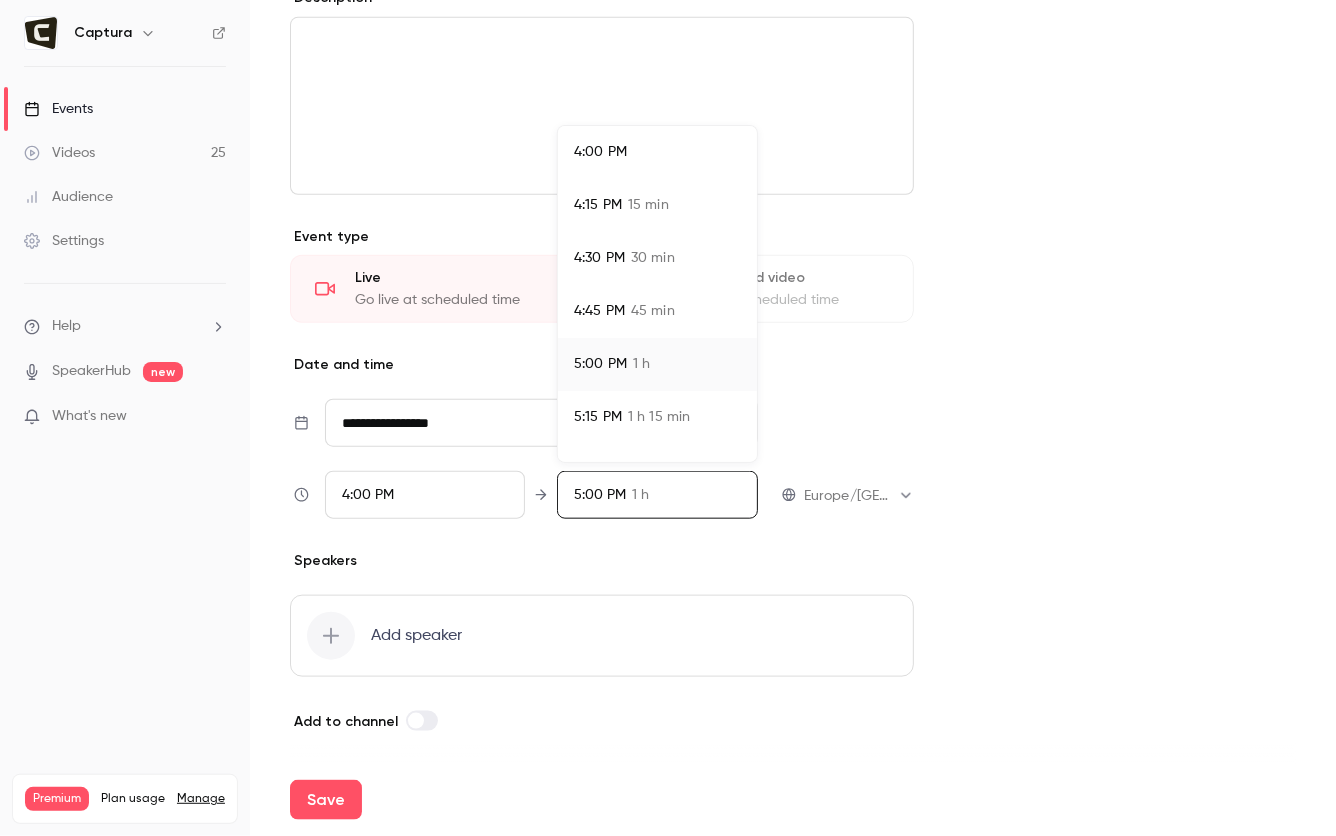 click on "30 min" at bounding box center [653, 258] 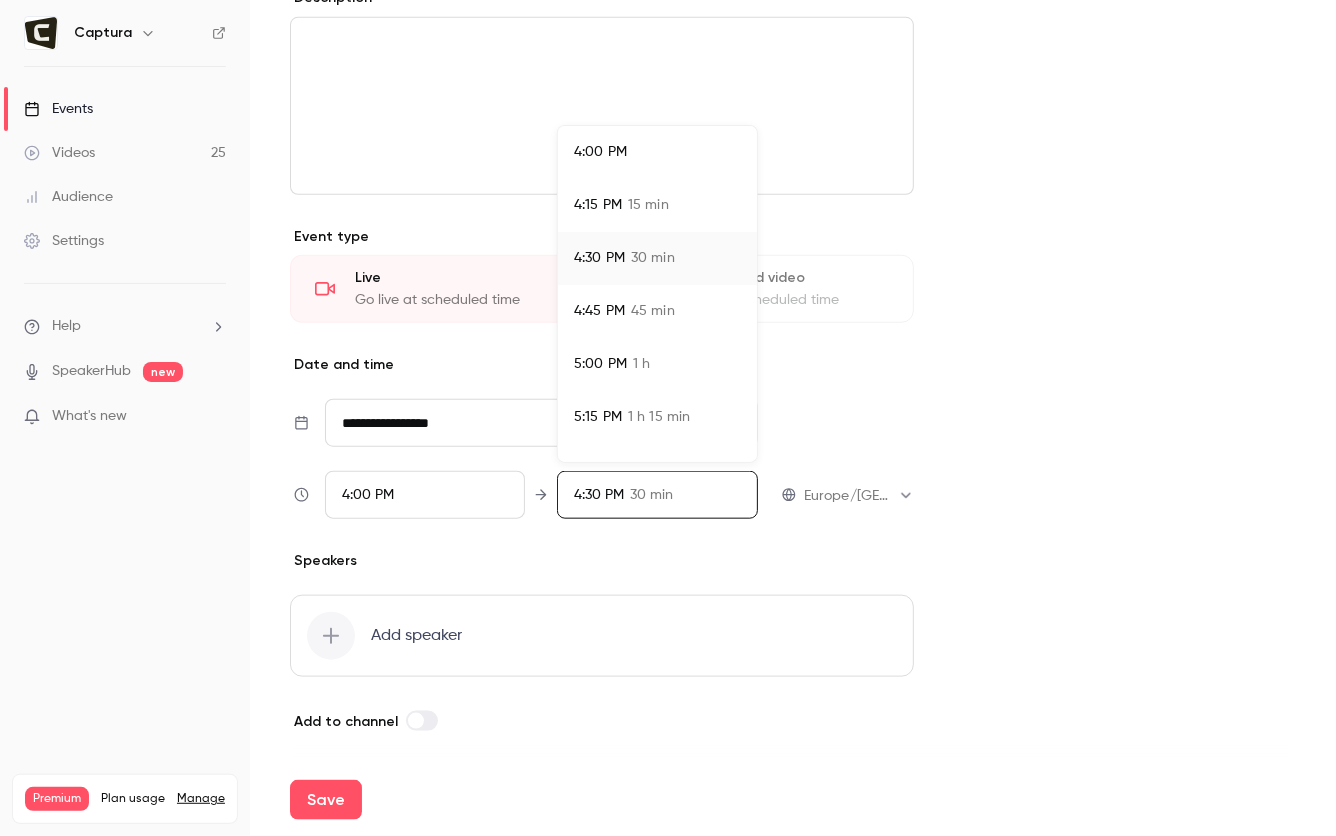 click at bounding box center [668, 418] 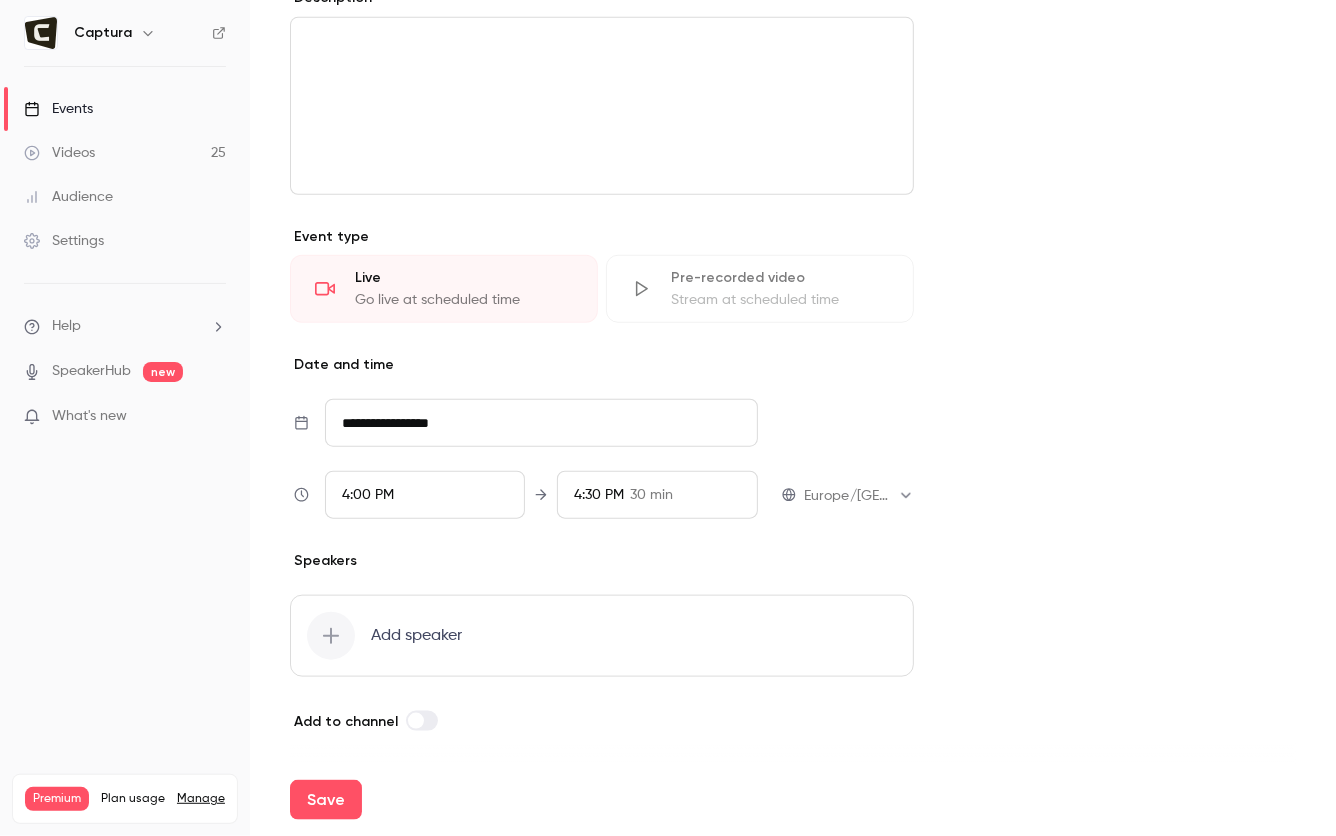 scroll, scrollTop: 694, scrollLeft: 0, axis: vertical 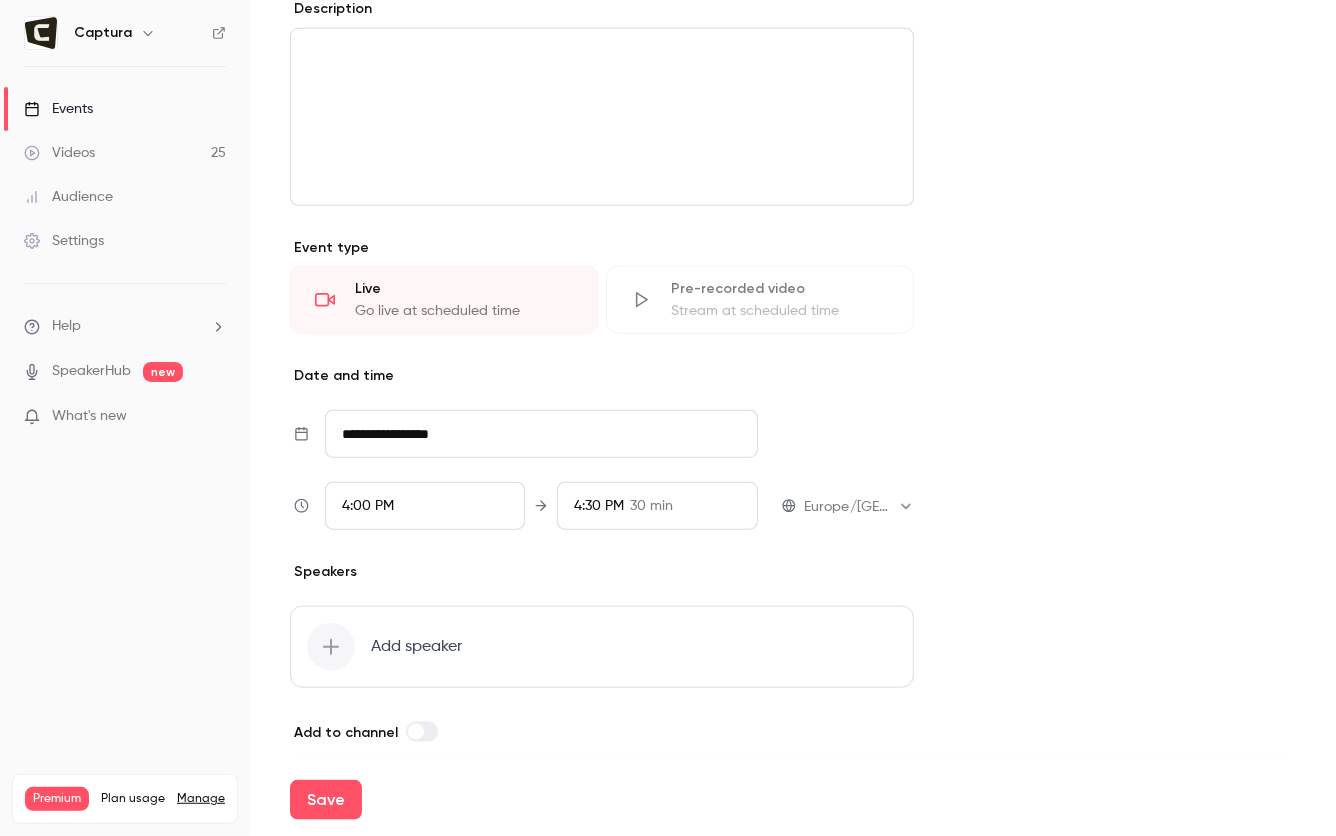 click on "Add speaker" at bounding box center (416, 647) 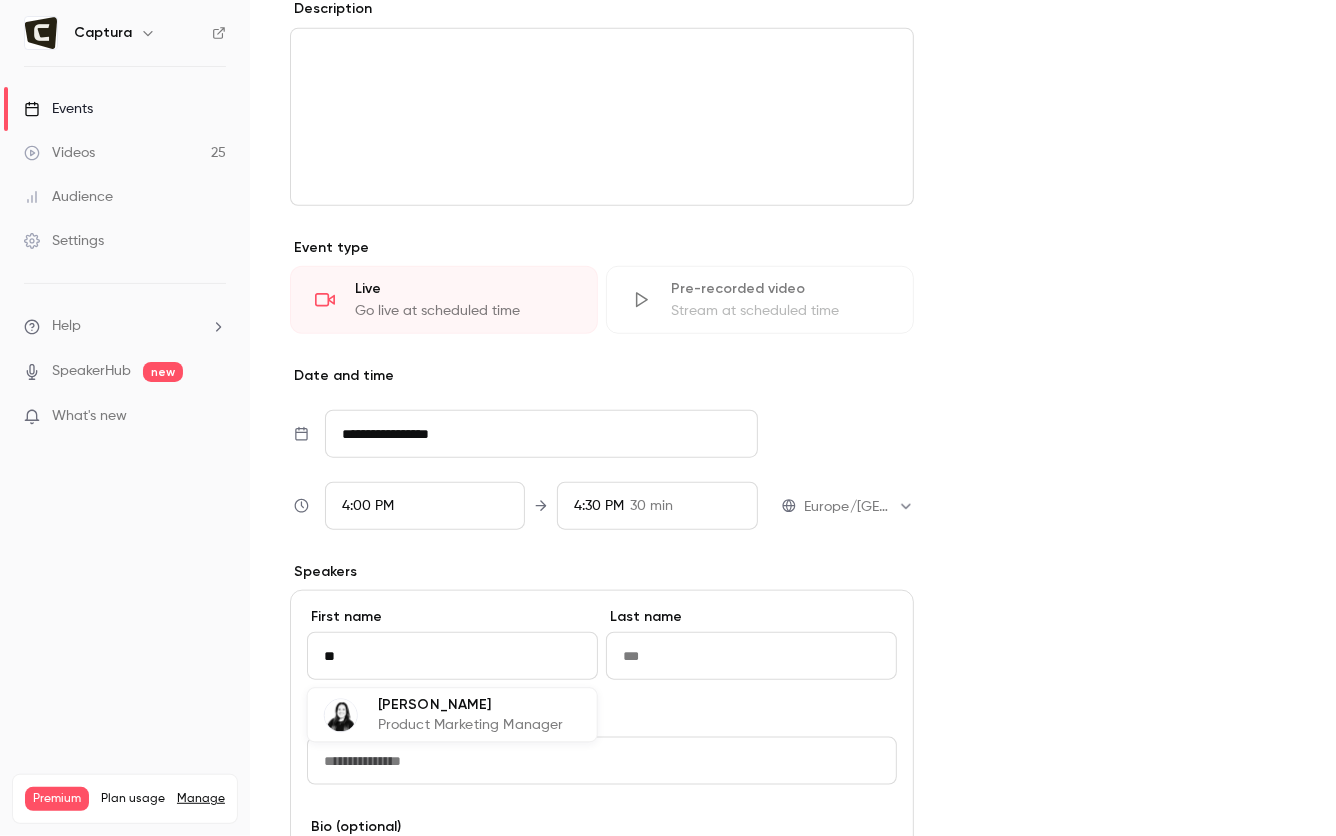 click on "[PERSON_NAME]" at bounding box center [471, 705] 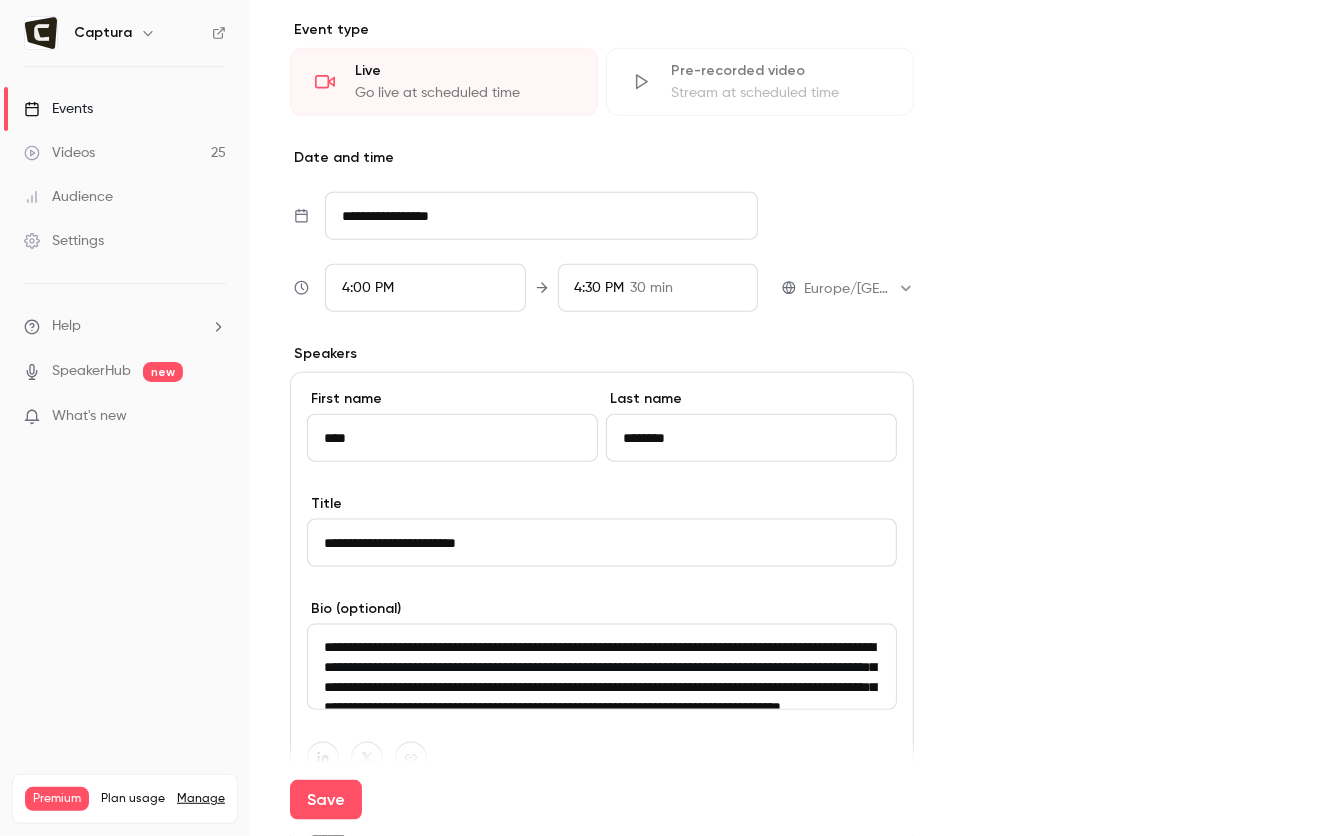 scroll, scrollTop: 915, scrollLeft: 0, axis: vertical 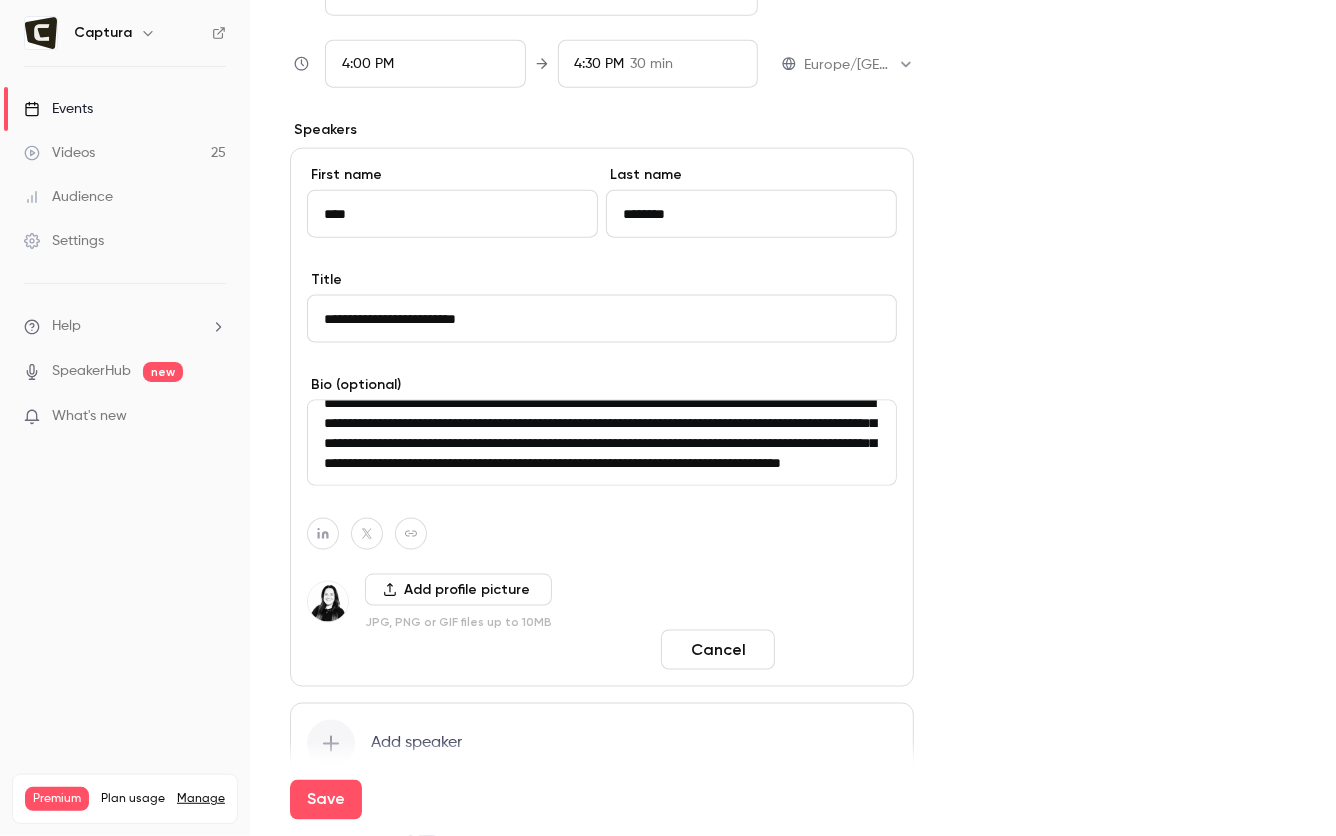 type on "****" 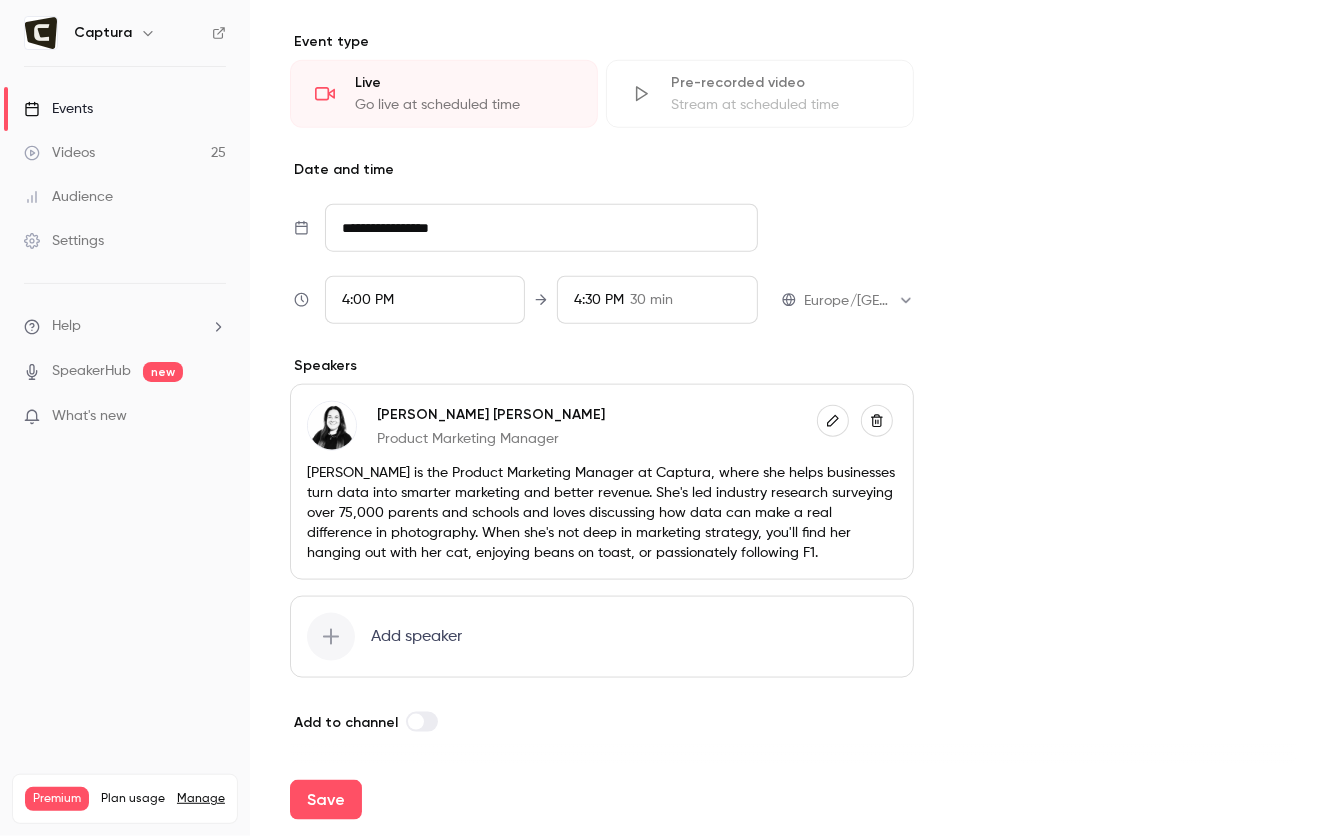 click on "Add speaker" at bounding box center (416, 637) 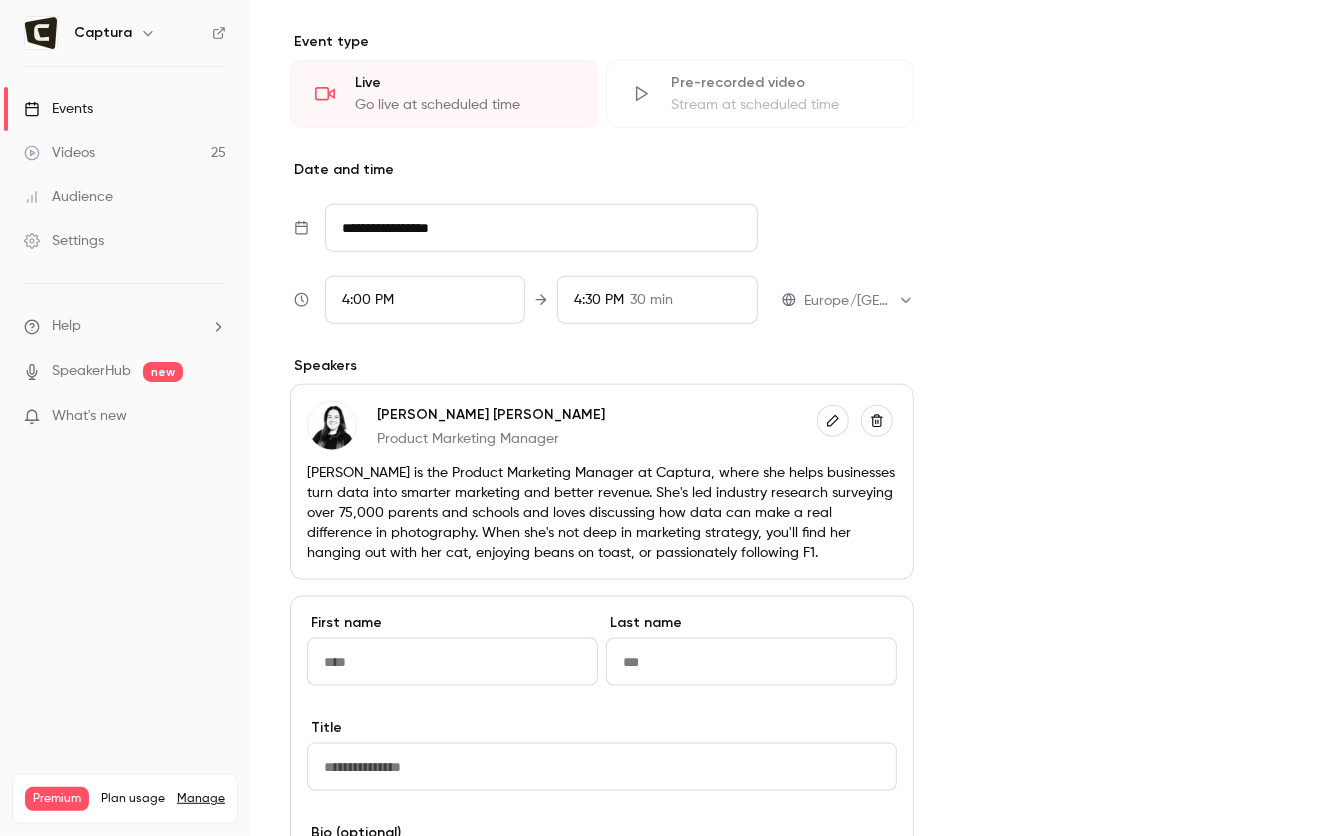 scroll, scrollTop: 1136, scrollLeft: 0, axis: vertical 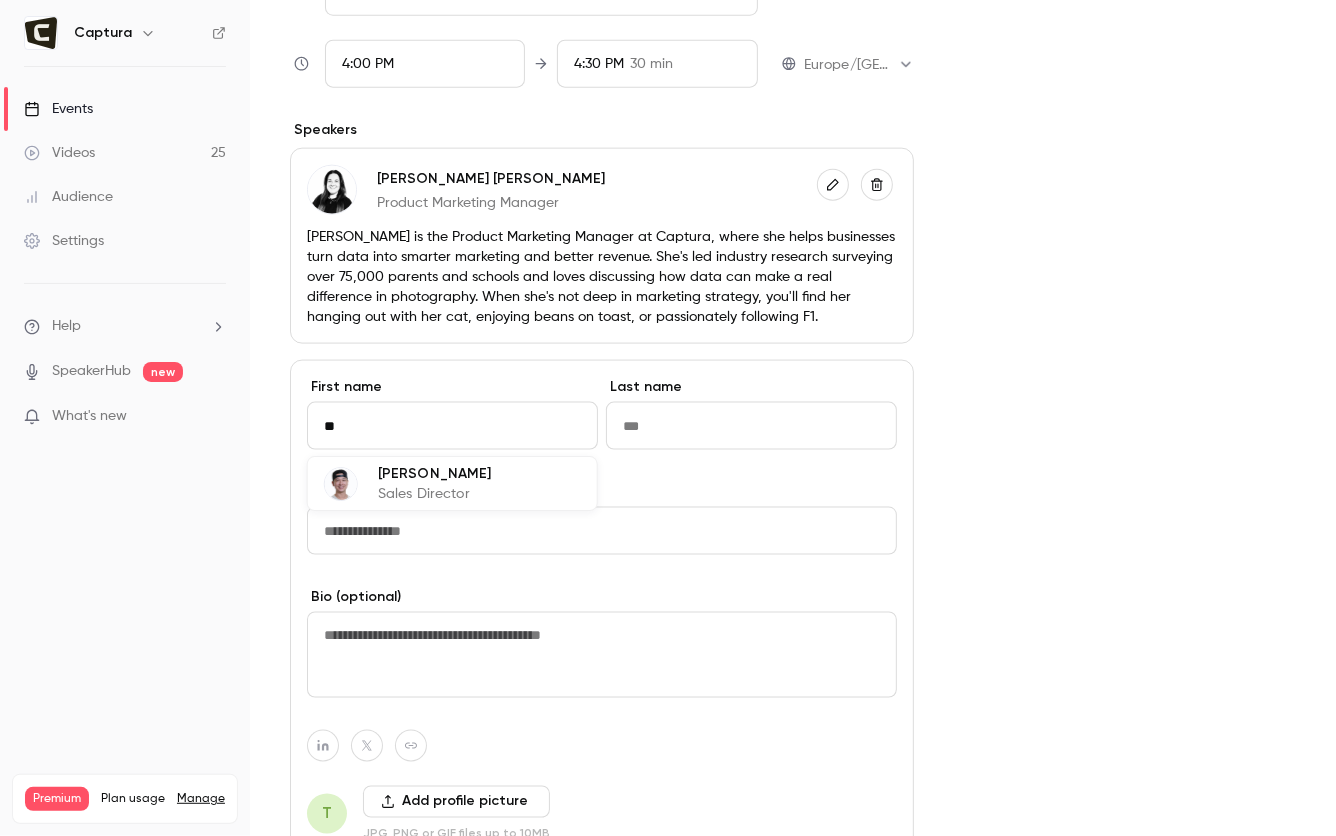 click on "[PERSON_NAME] Sales Director" at bounding box center [452, 483] 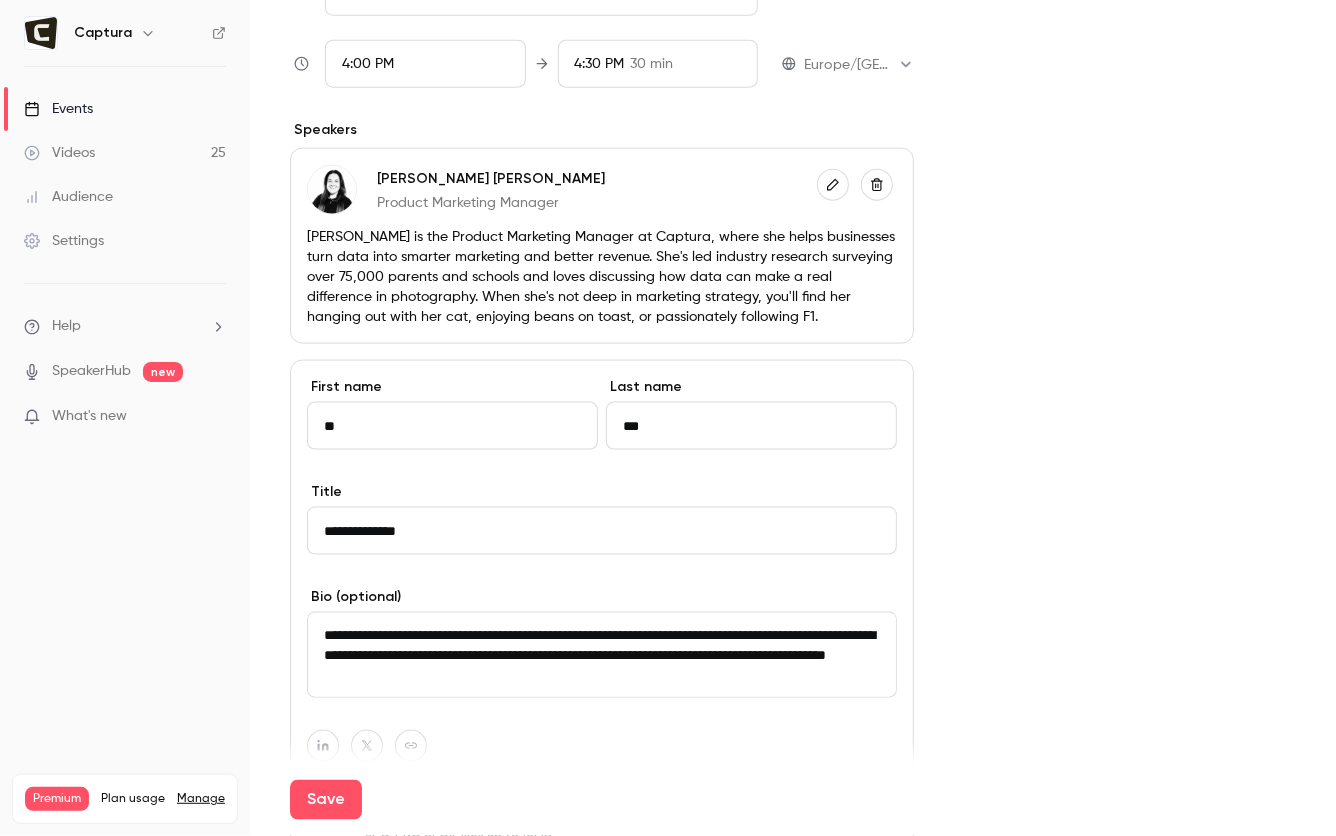 type on "**" 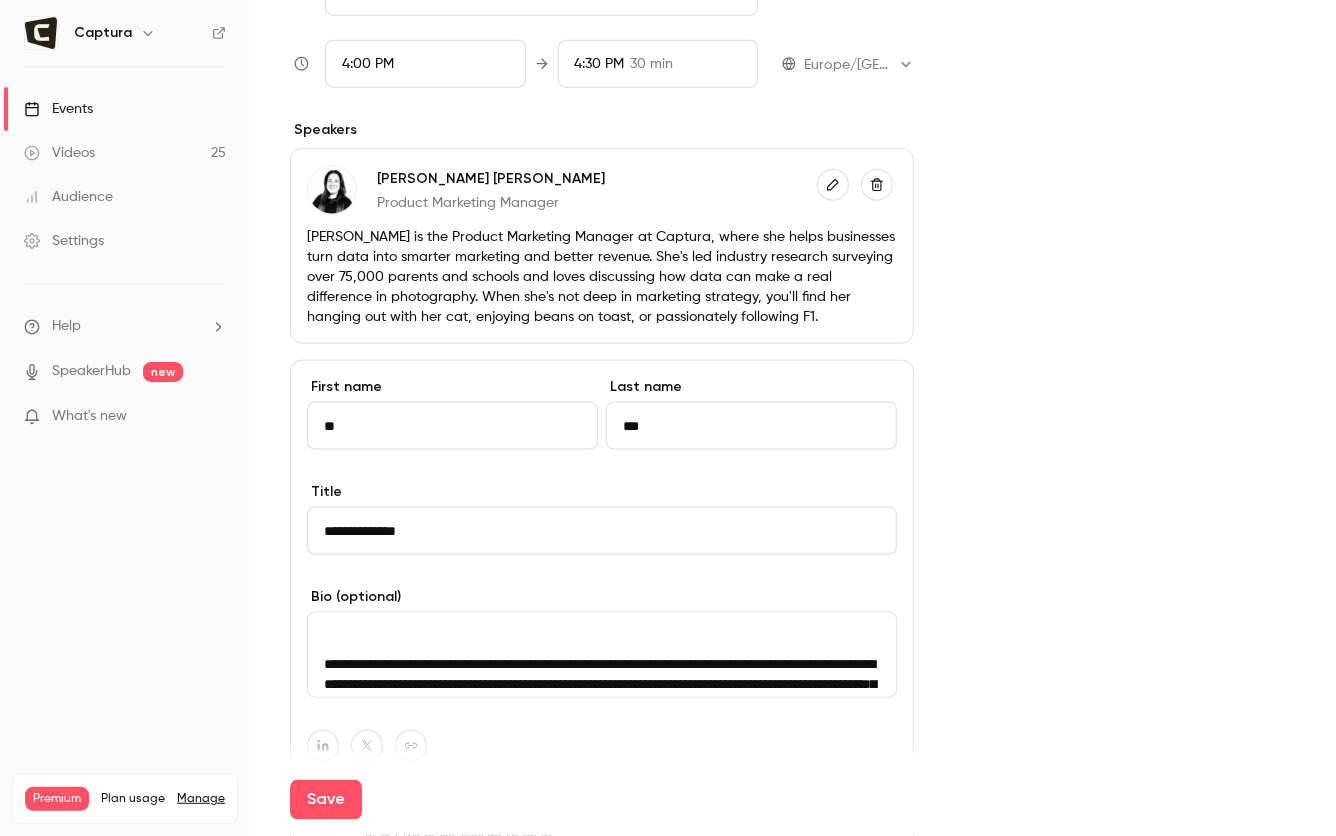 scroll, scrollTop: 0, scrollLeft: 0, axis: both 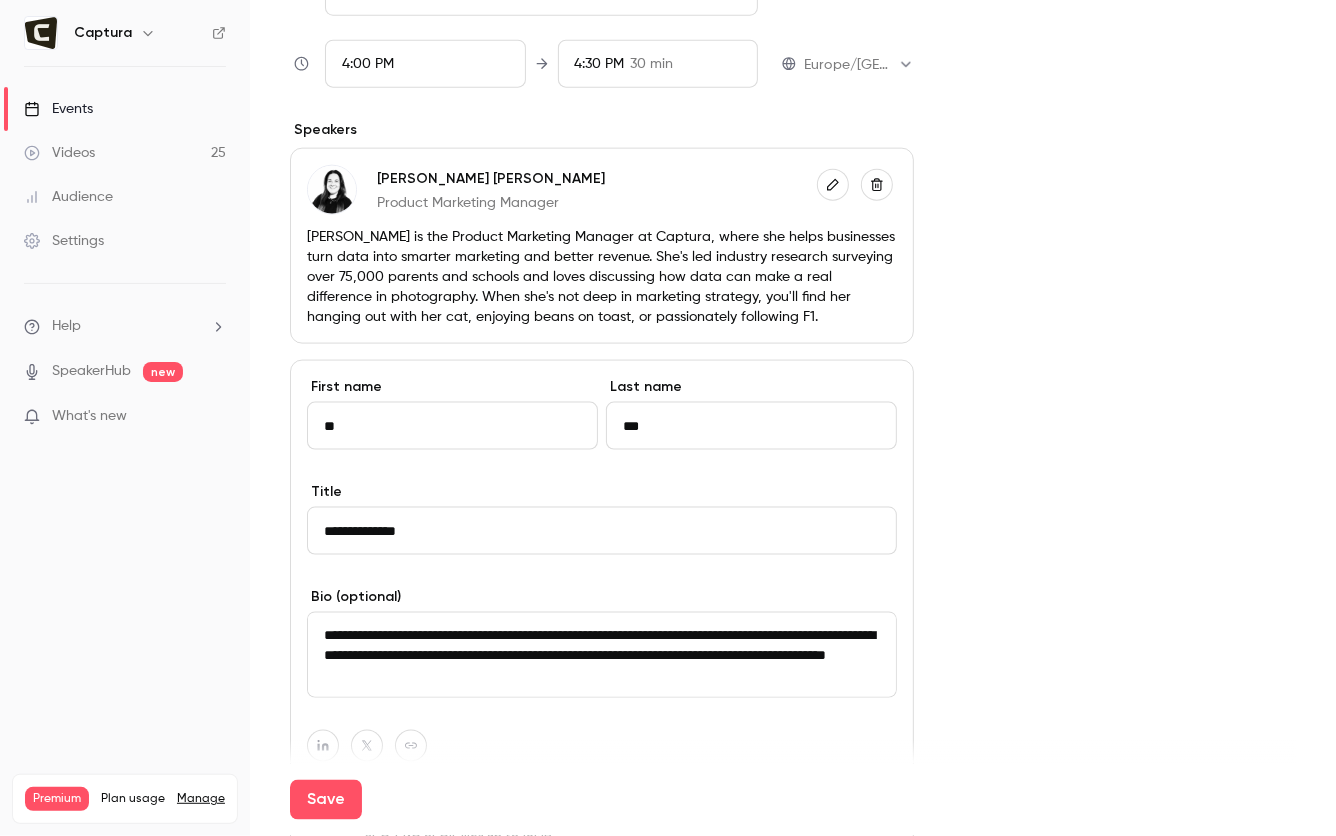 drag, startPoint x: 633, startPoint y: 668, endPoint x: 608, endPoint y: 649, distance: 31.400637 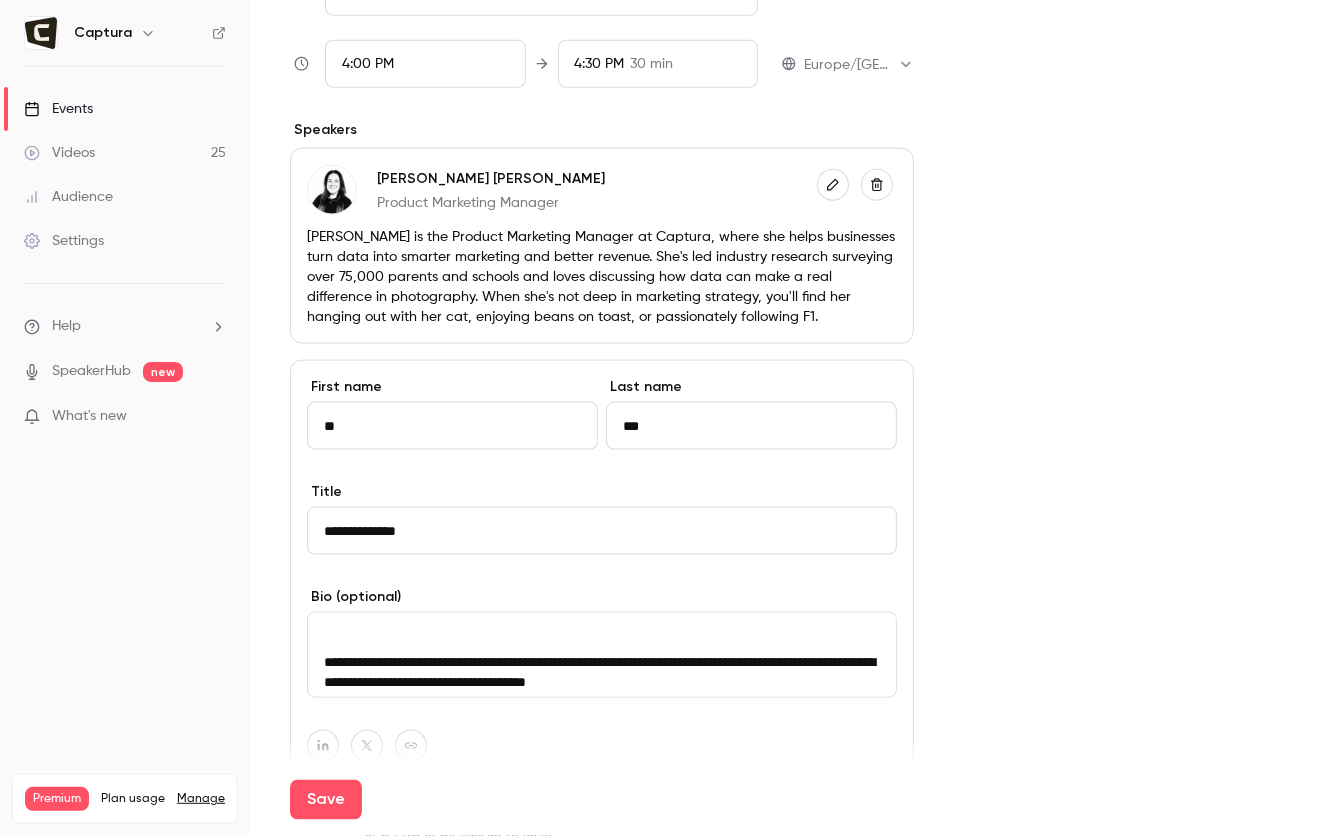 scroll, scrollTop: 160, scrollLeft: 0, axis: vertical 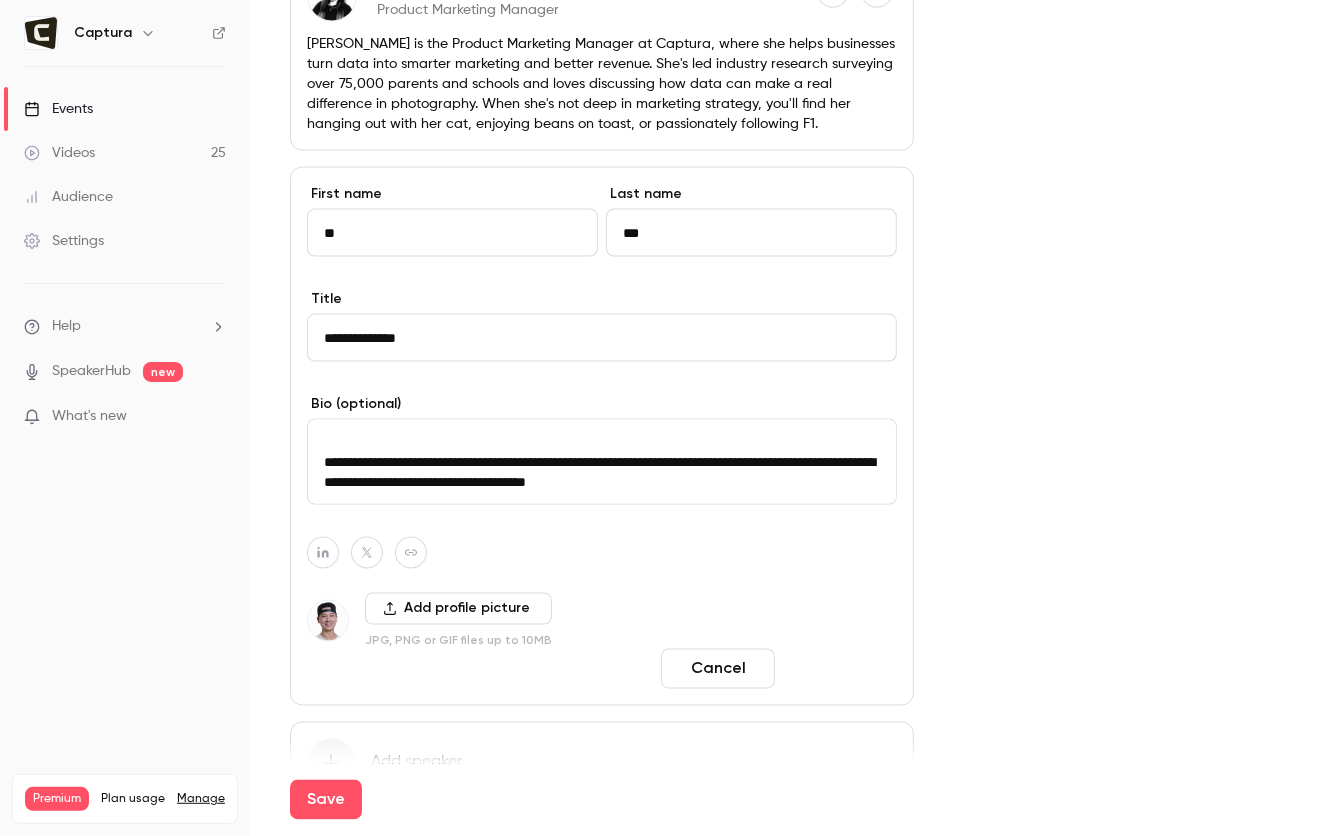 click on "Done" at bounding box center (840, 669) 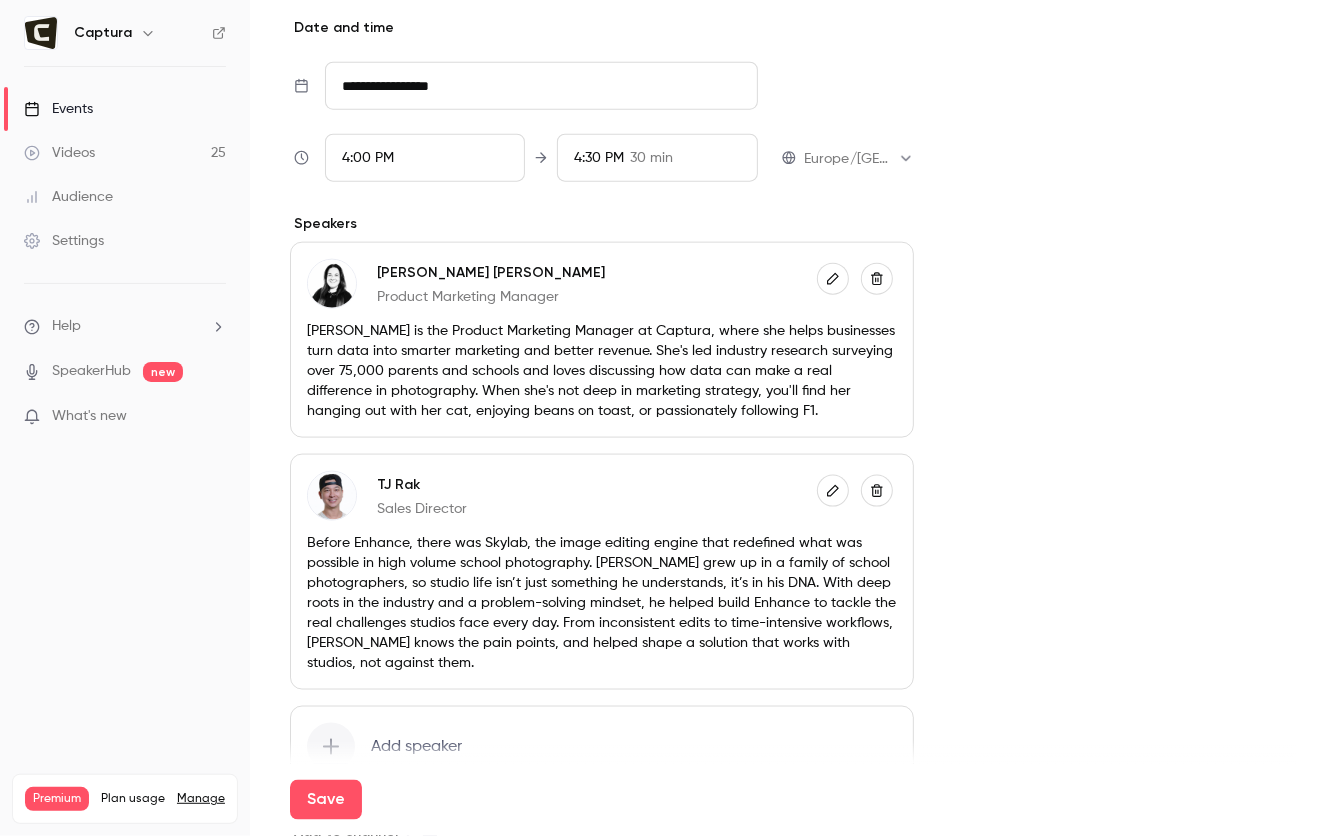 scroll, scrollTop: 1152, scrollLeft: 0, axis: vertical 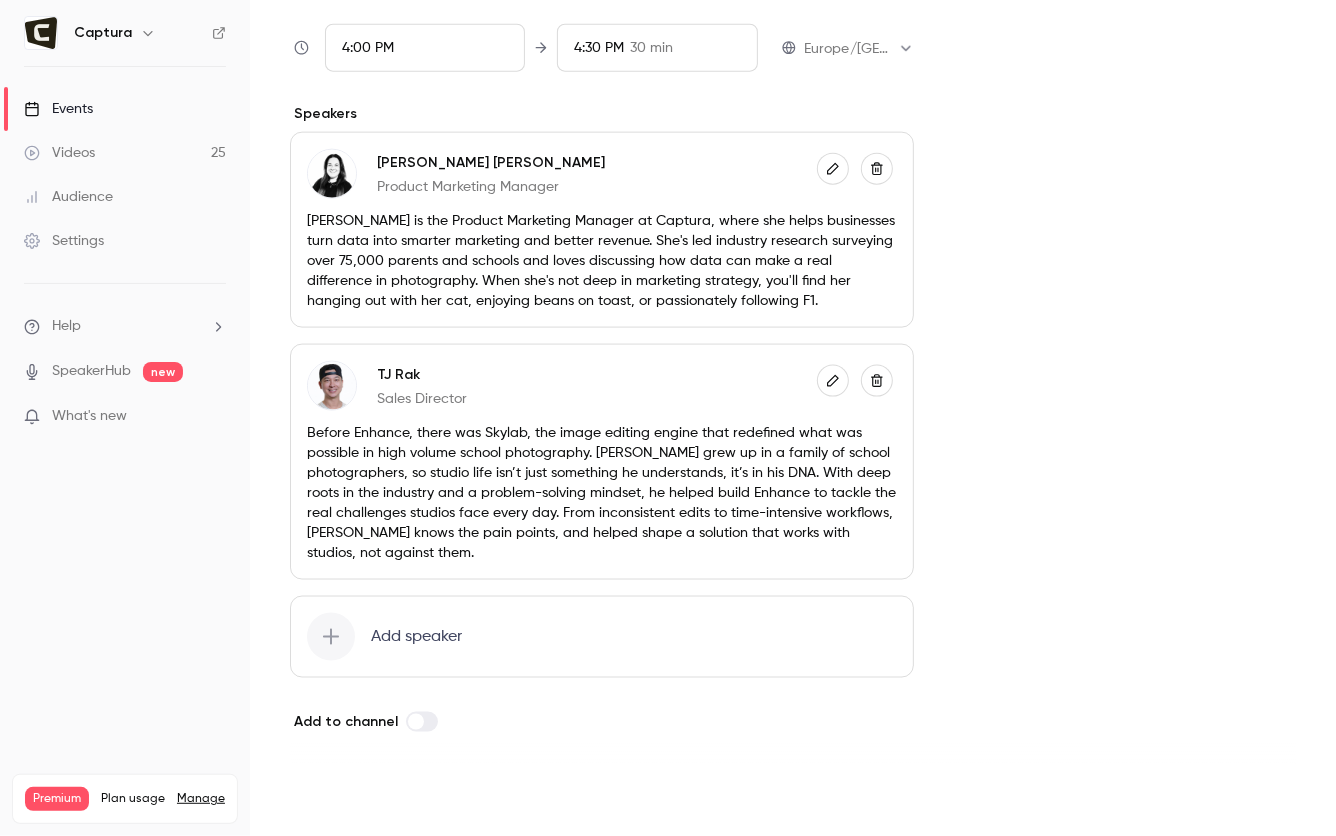 click on "Save" at bounding box center (326, 800) 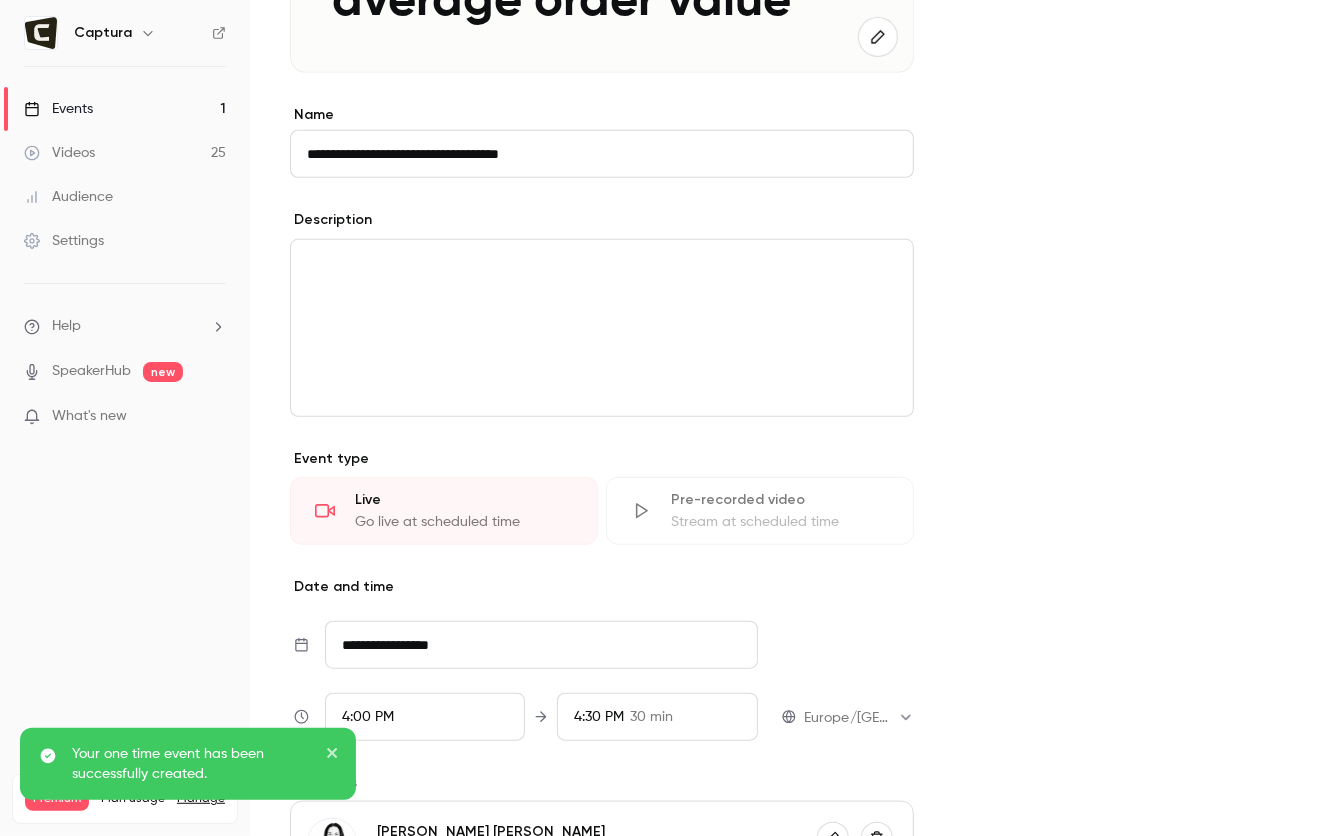 scroll, scrollTop: 396, scrollLeft: 0, axis: vertical 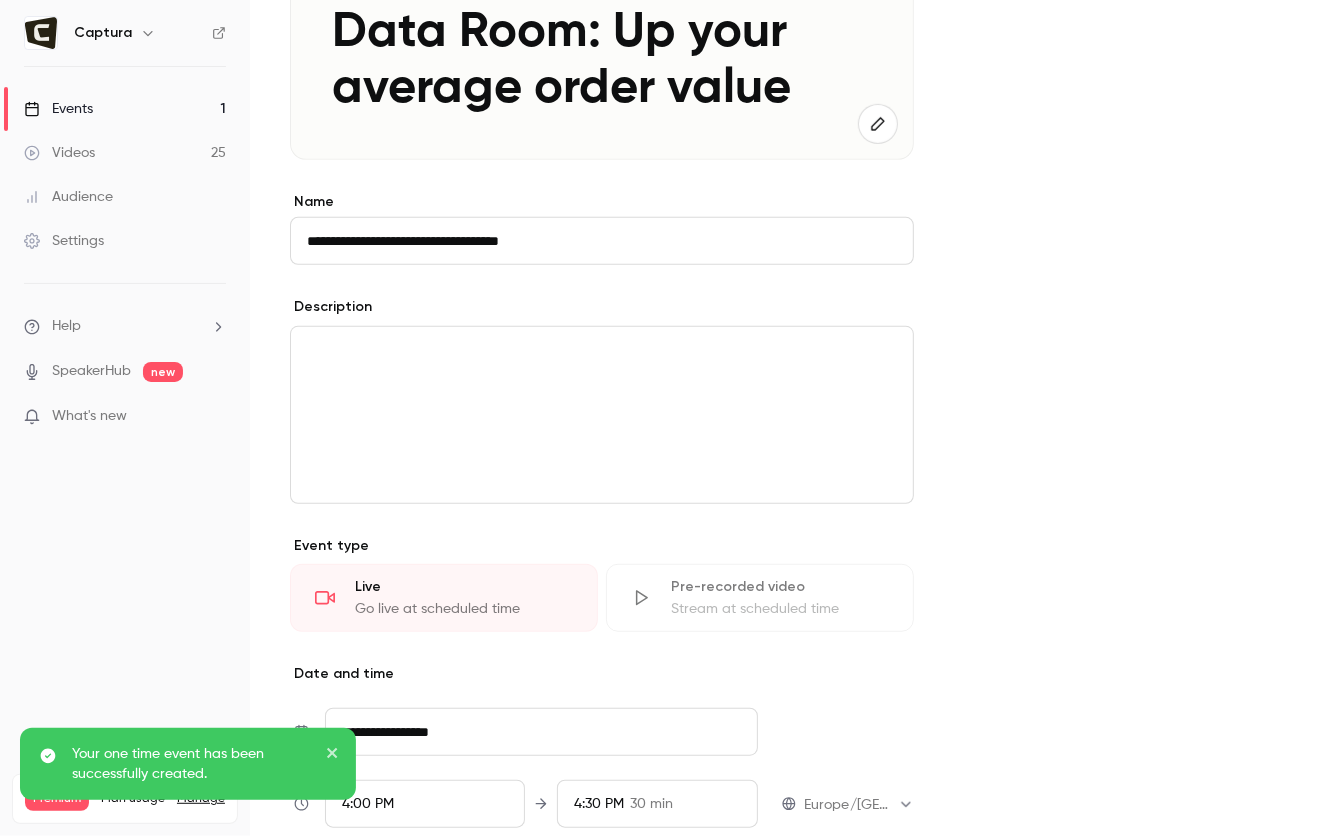 click on "Pre-recorded video Stream at scheduled time" at bounding box center (760, 598) 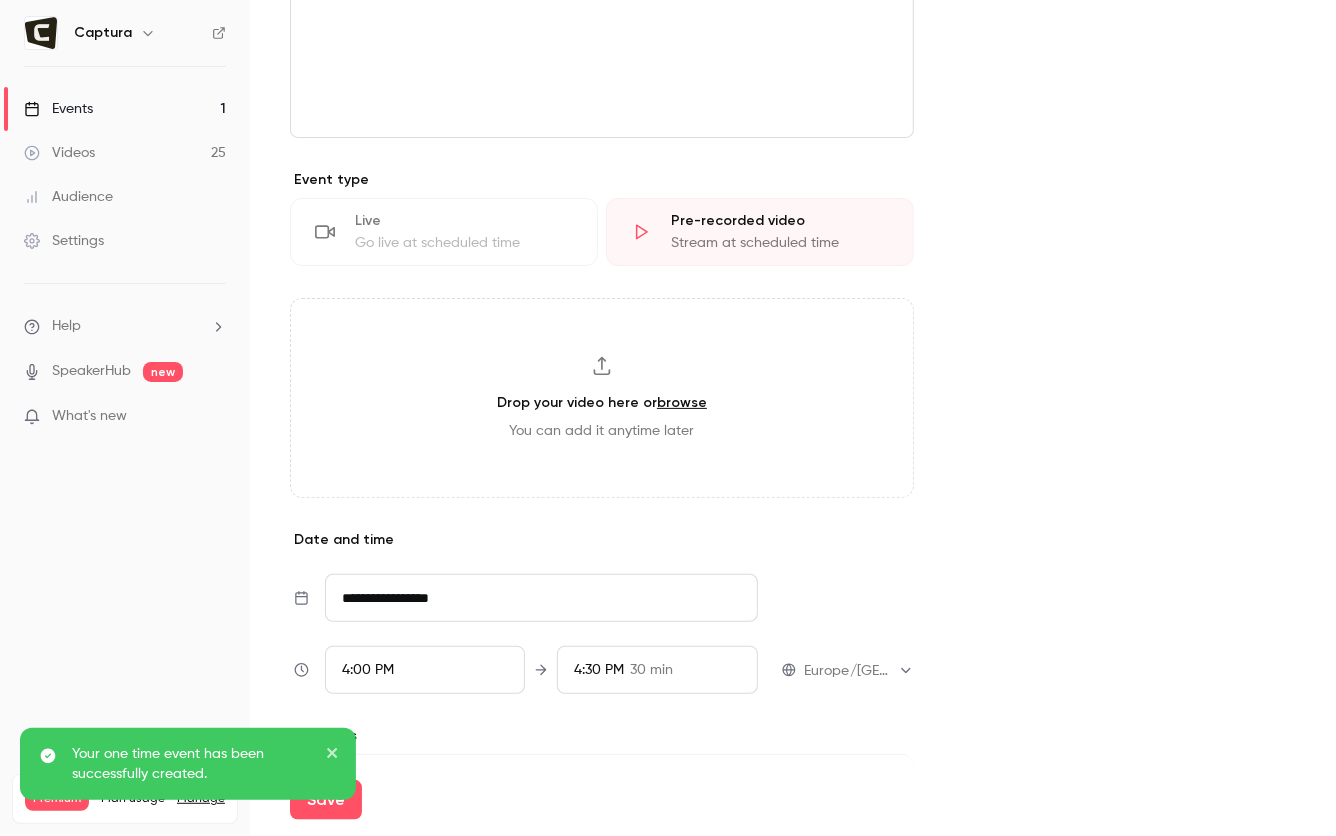 scroll, scrollTop: 1183, scrollLeft: 0, axis: vertical 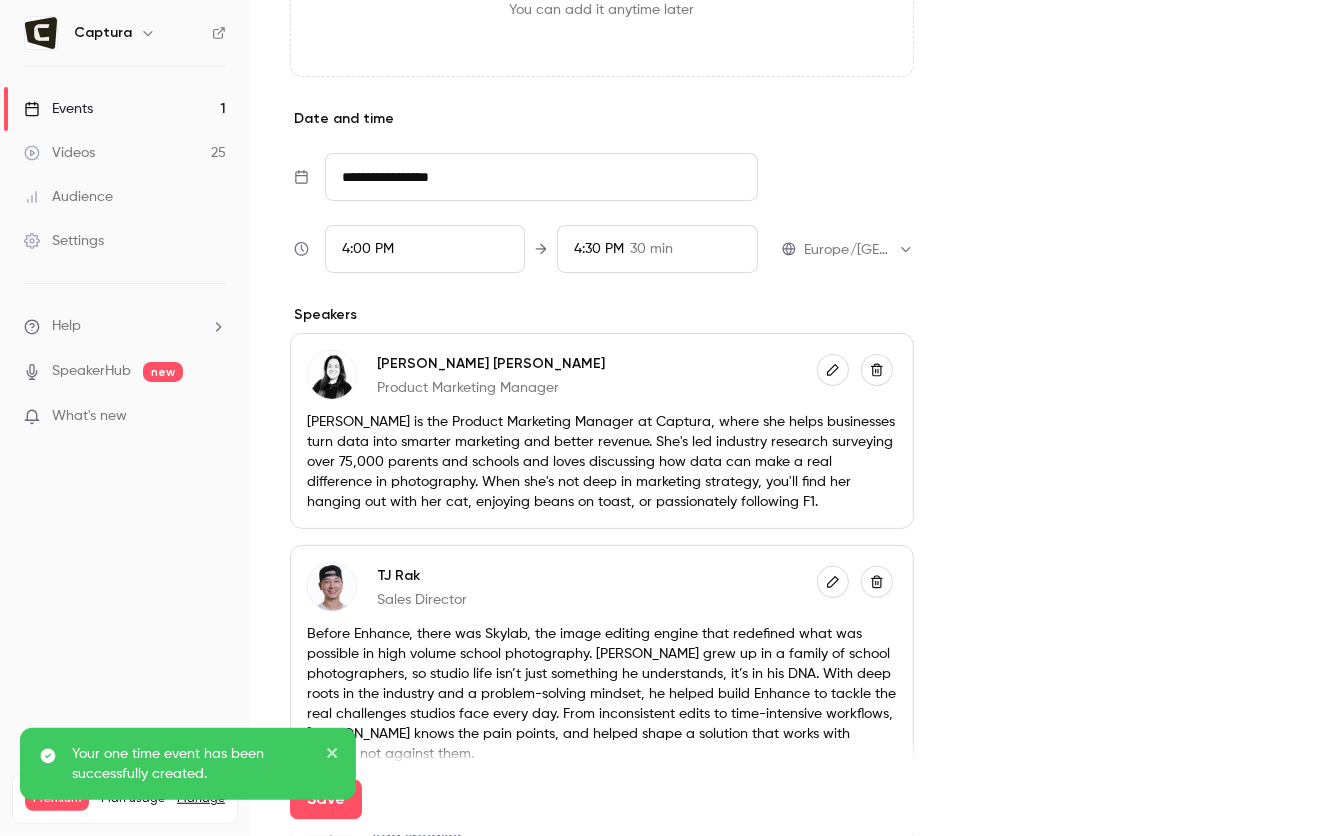 click on "Your one time event has been successfully created." at bounding box center [188, 772] 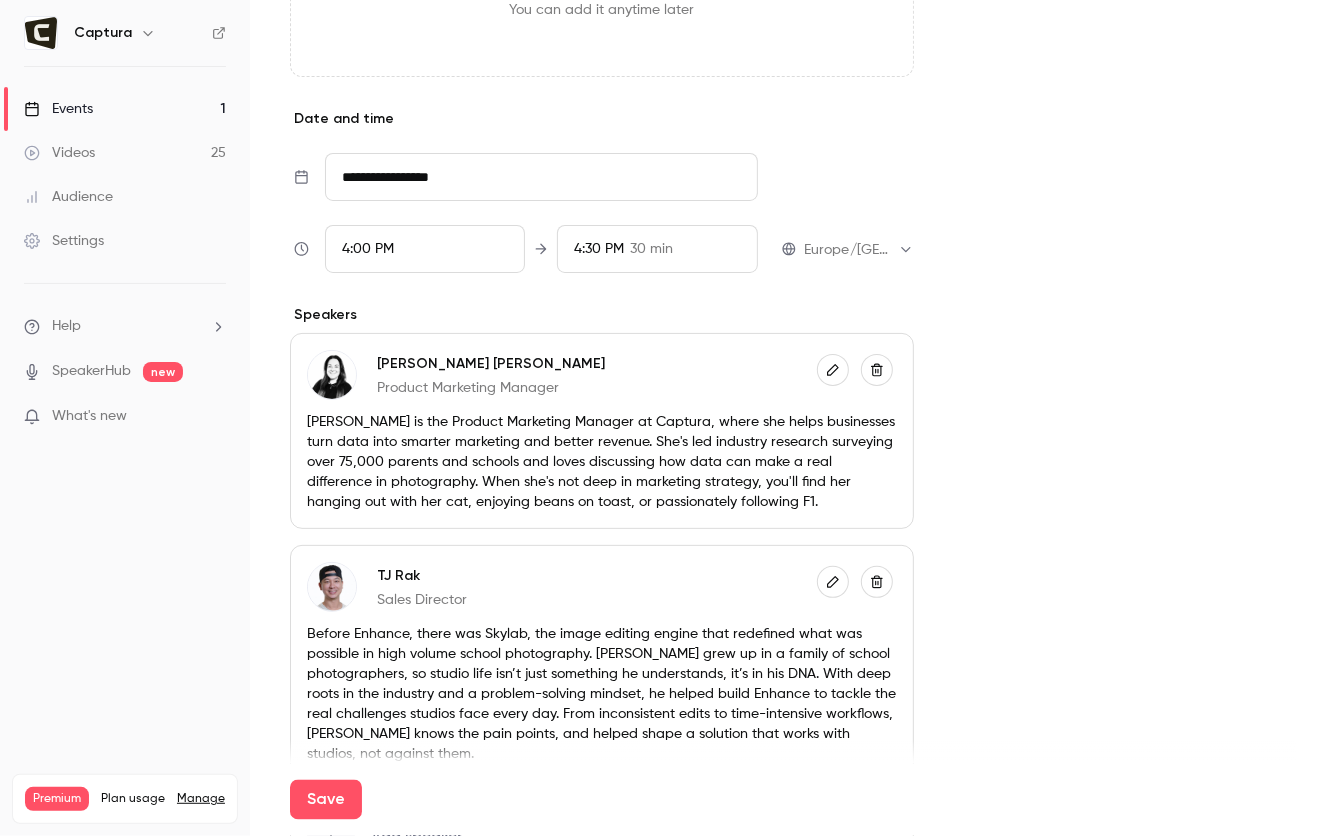click on "Your one time event has been successfully created." at bounding box center (188, 816) 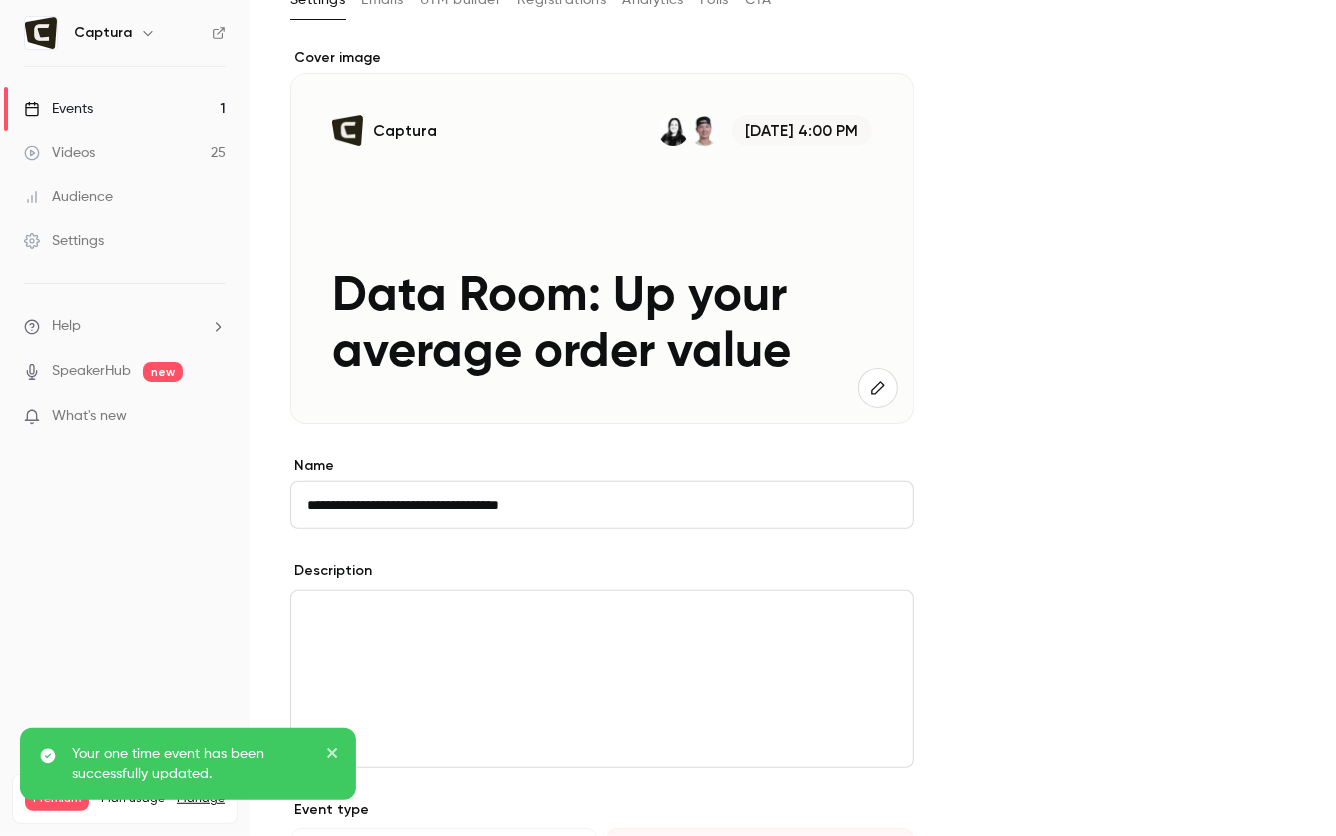 scroll, scrollTop: 0, scrollLeft: 0, axis: both 